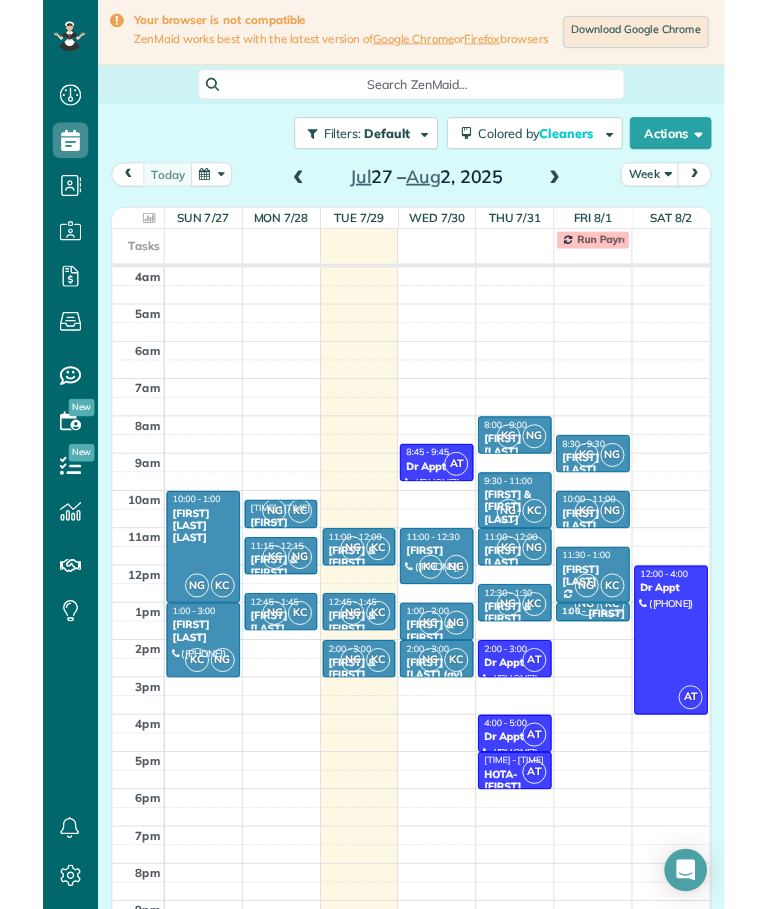 scroll, scrollTop: 32, scrollLeft: 0, axis: vertical 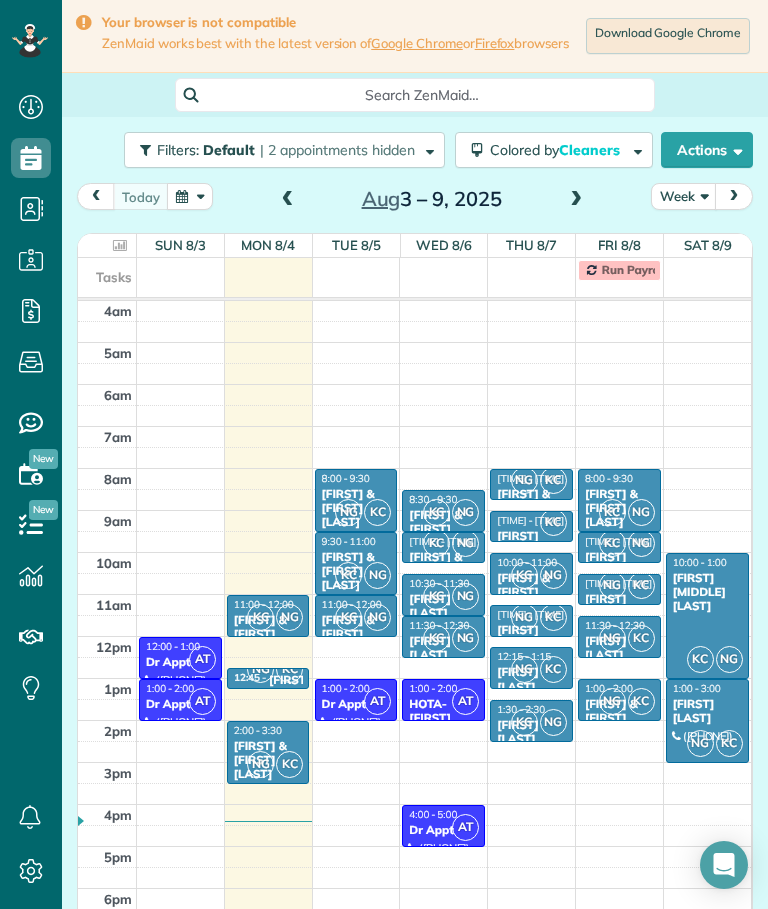 click on "[FIRST] & [FIRST] [LAST]" at bounding box center (268, 760) 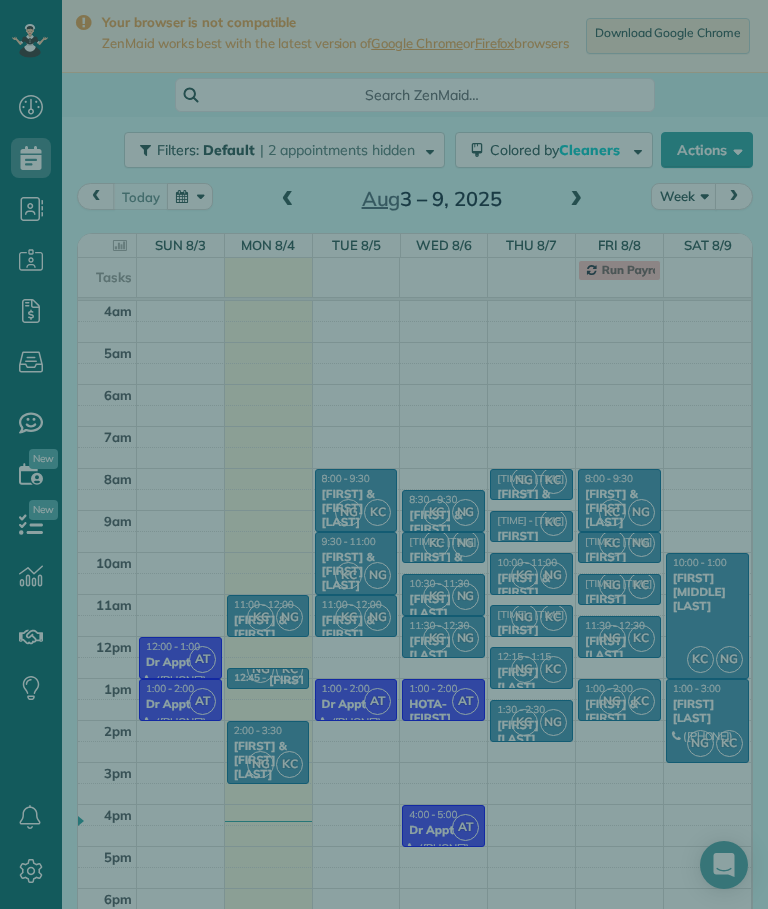 scroll, scrollTop: 32, scrollLeft: 0, axis: vertical 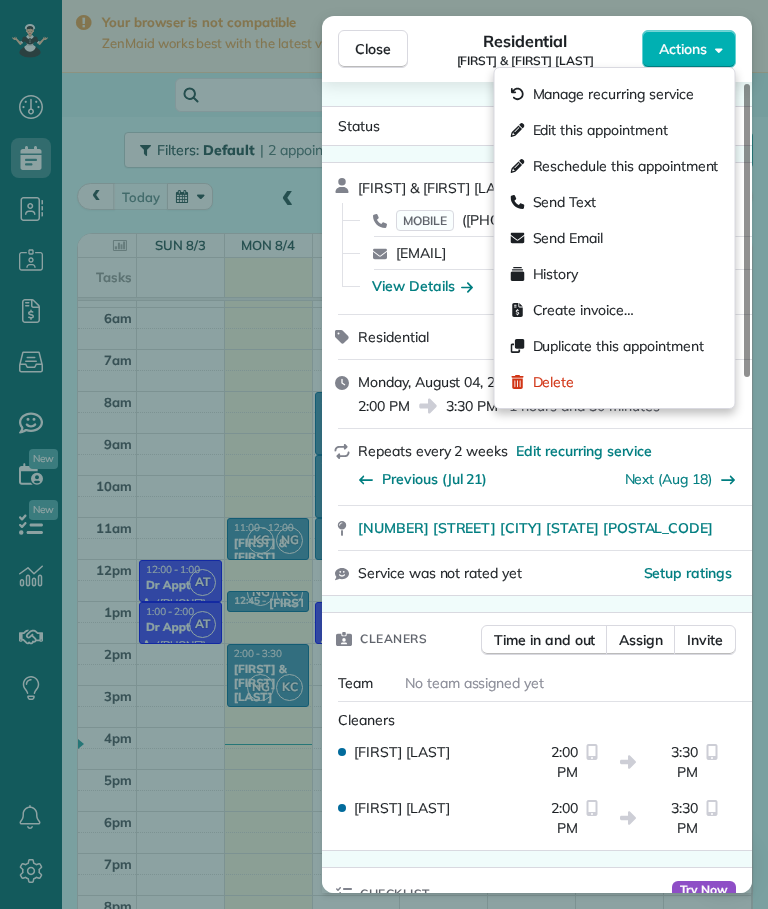 click on "Edit this appointment" at bounding box center [615, 130] 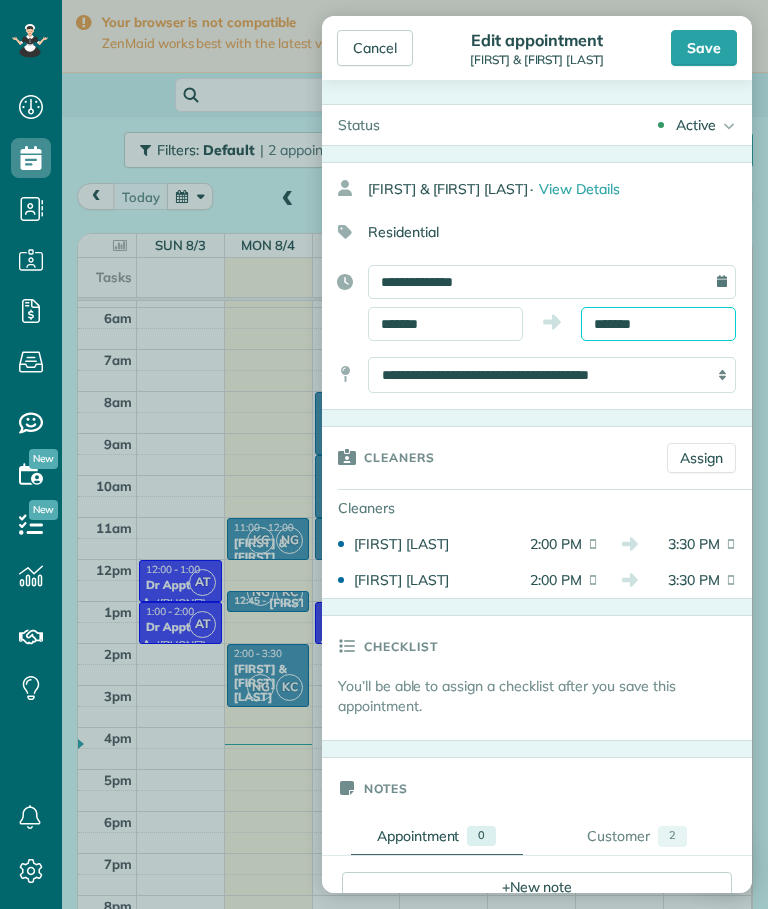 click on "*******" at bounding box center [658, 324] 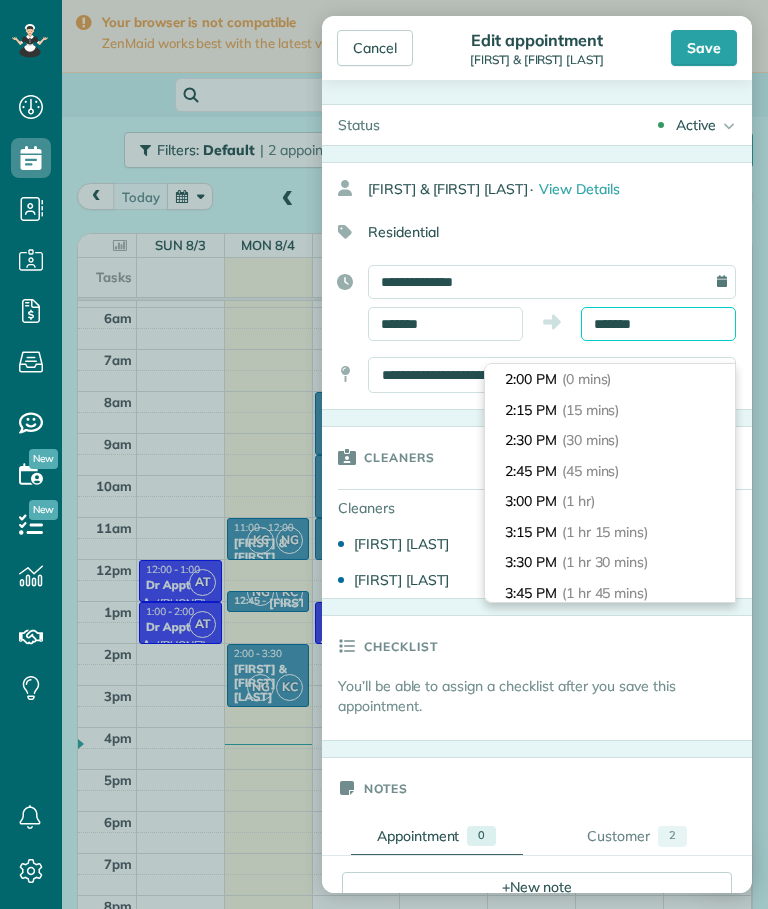 click on "*******" at bounding box center (658, 324) 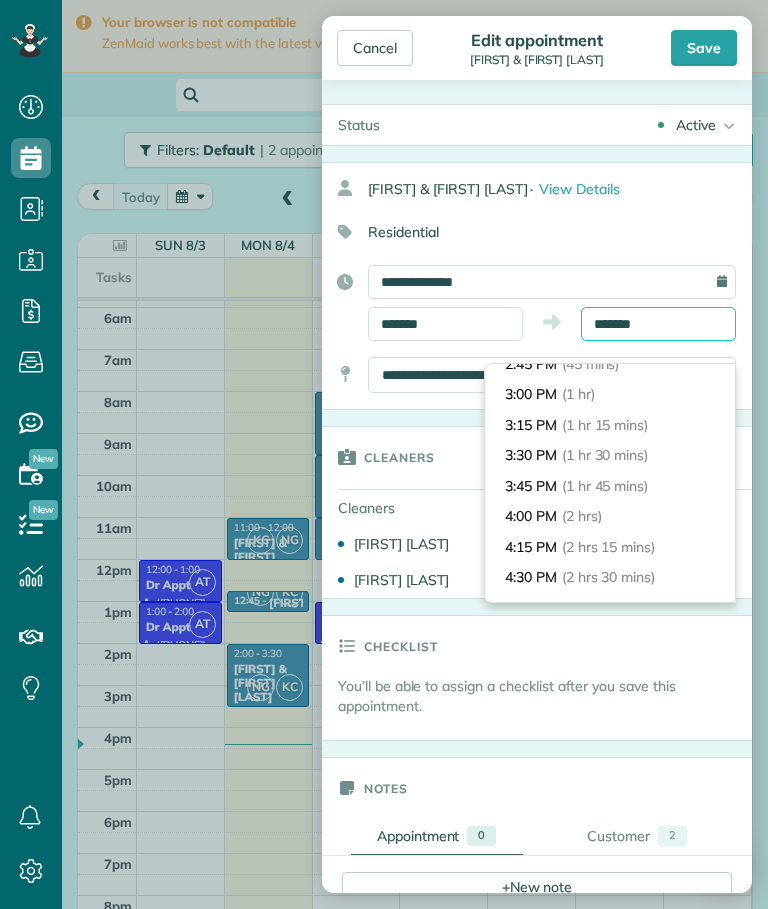 scroll, scrollTop: 105, scrollLeft: 0, axis: vertical 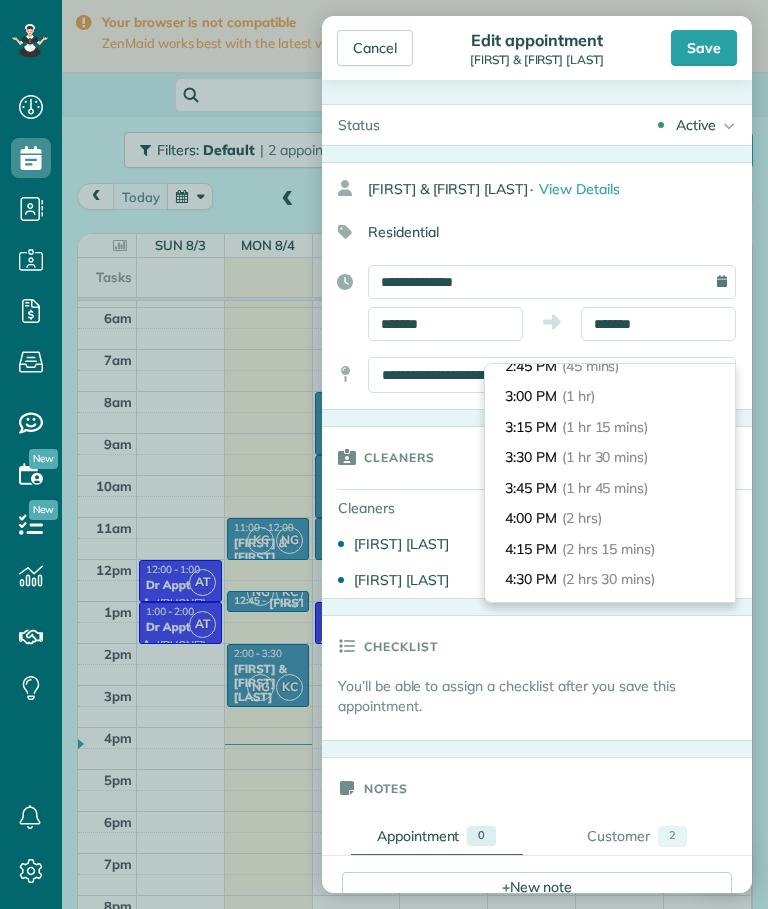 click on "(1 hr)" at bounding box center [578, 396] 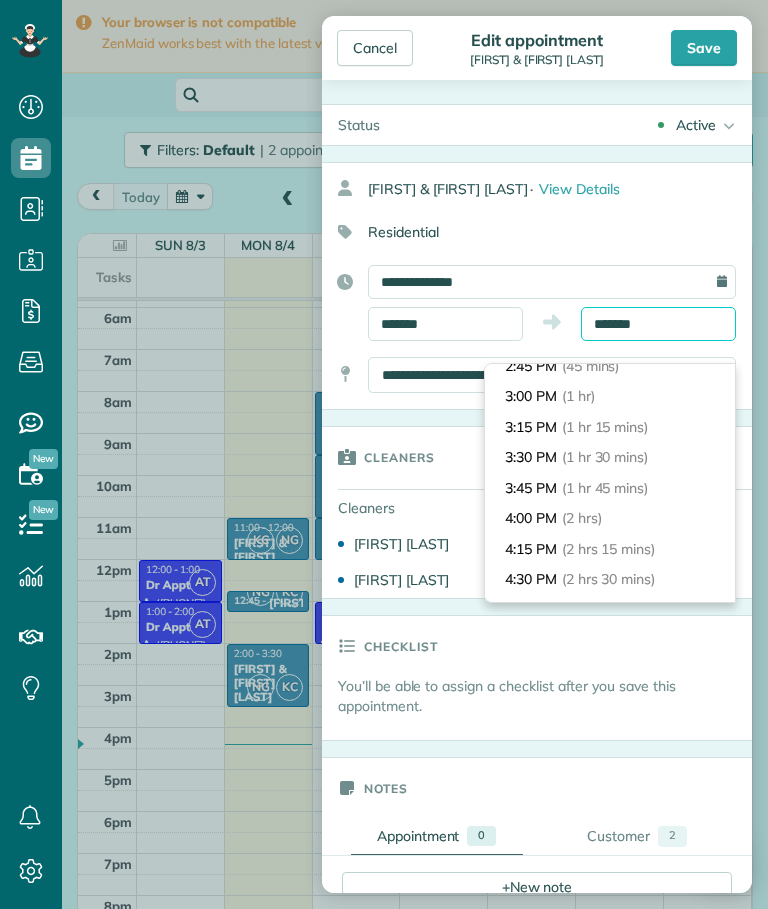 type on "*******" 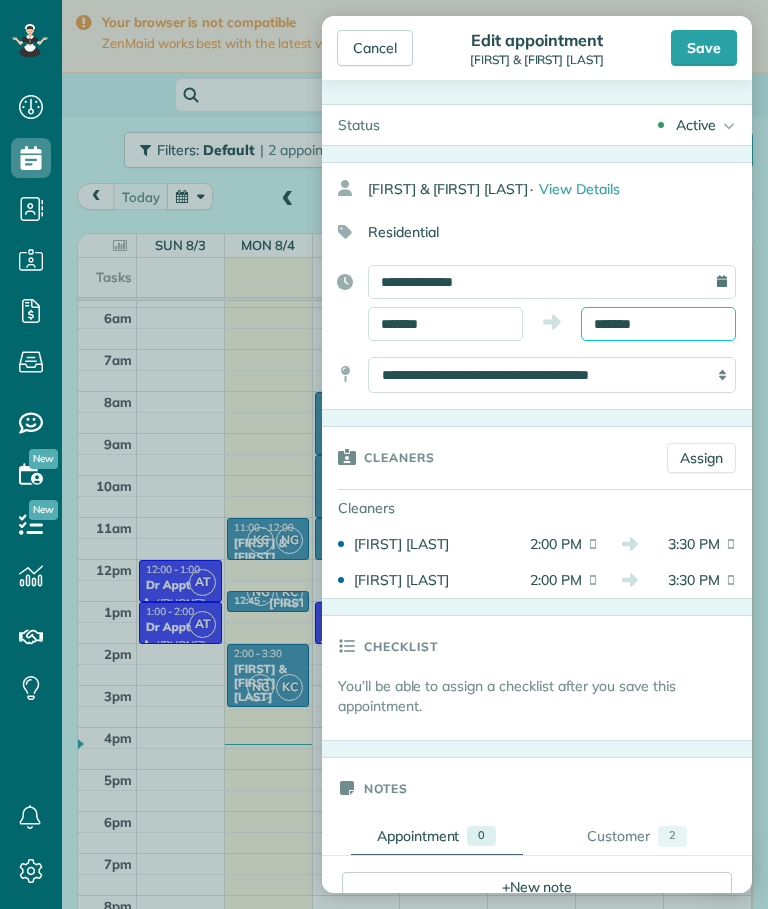 click on "****" at bounding box center (709, 1481) 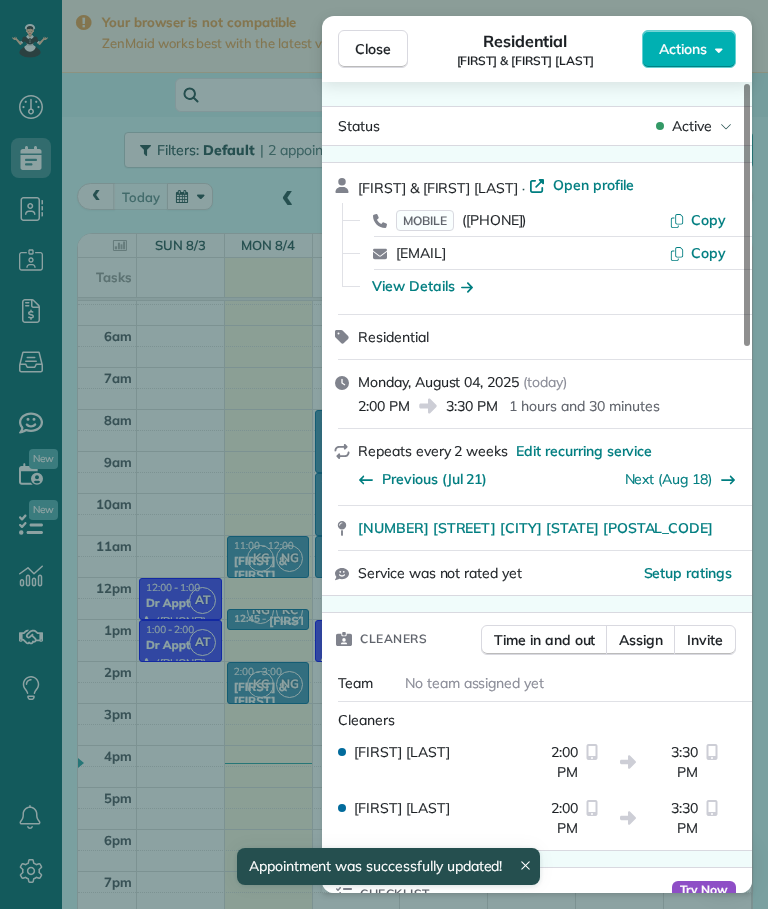 scroll, scrollTop: 59, scrollLeft: 0, axis: vertical 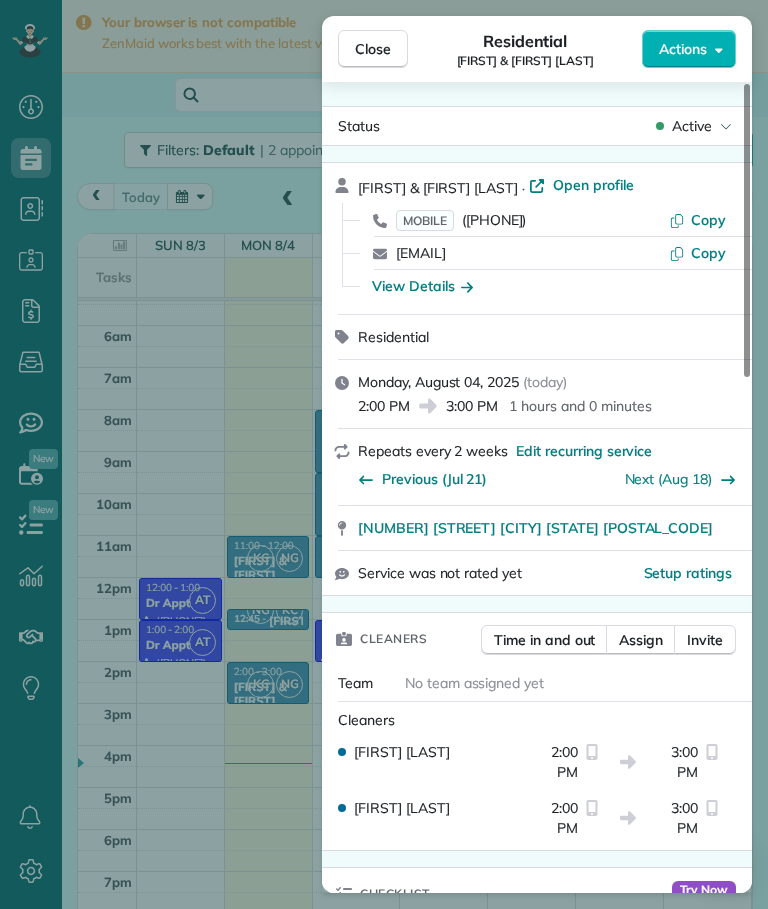 click on "Close" at bounding box center (373, 49) 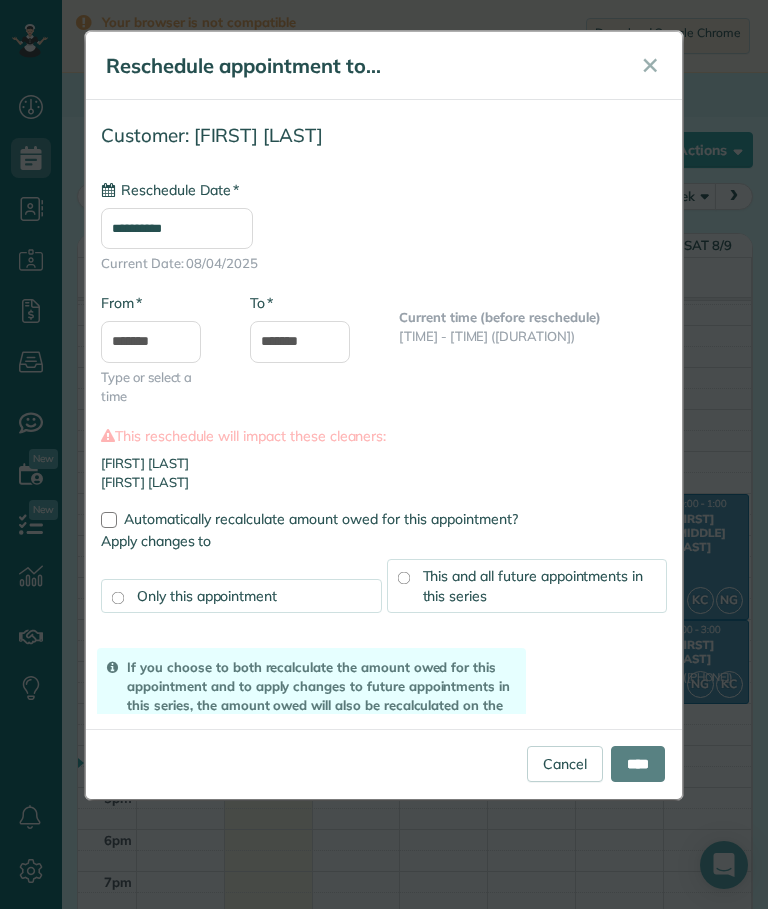 scroll, scrollTop: 59, scrollLeft: 0, axis: vertical 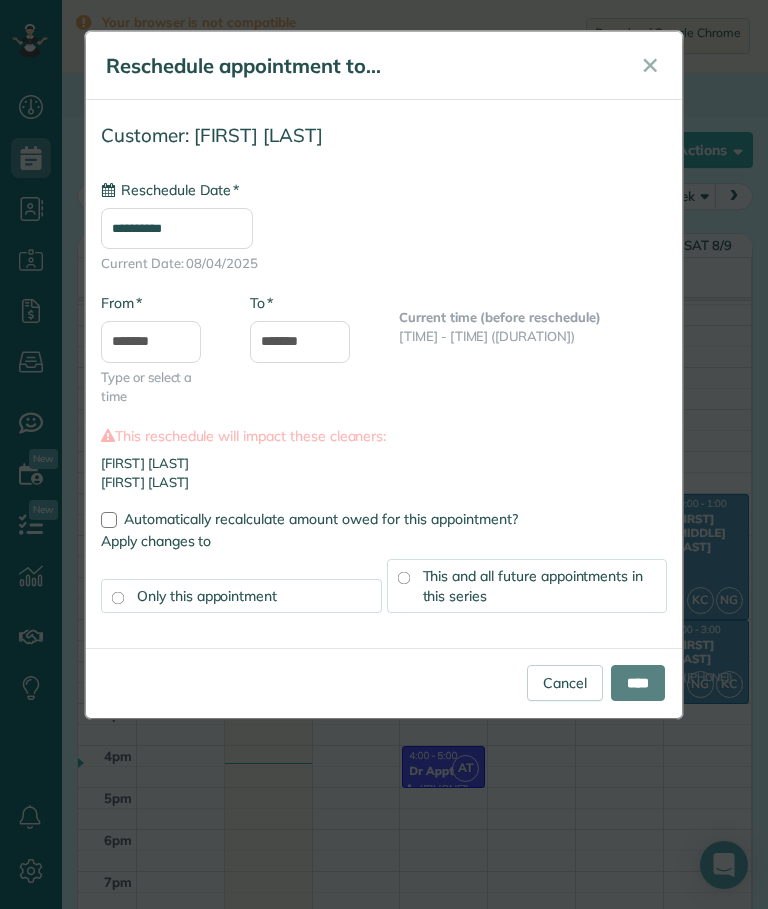 type on "**********" 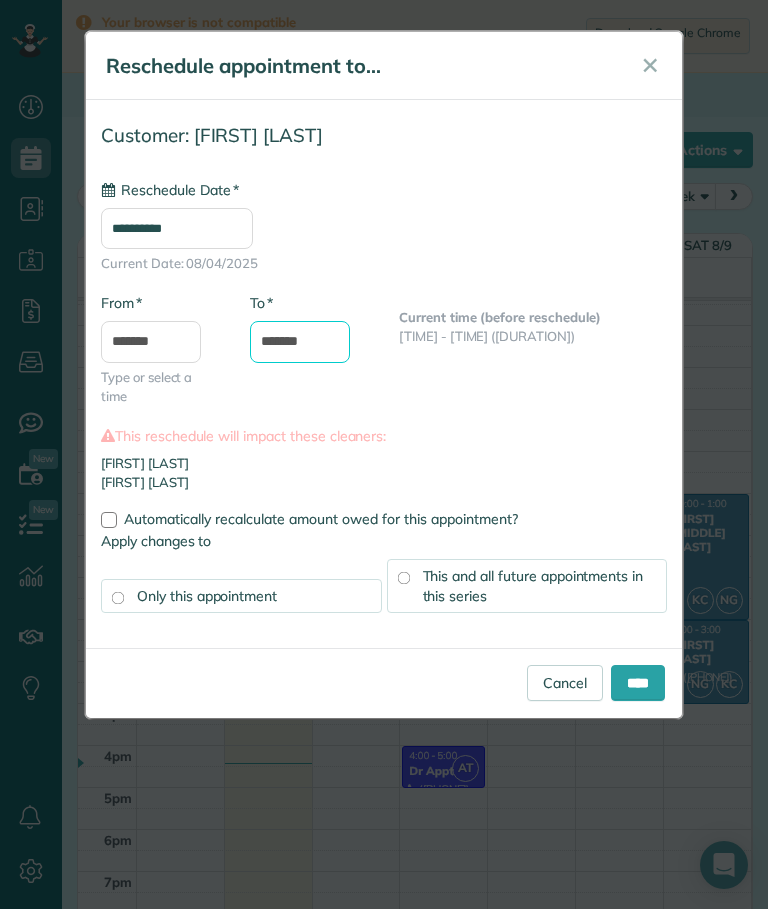 click on "*******" at bounding box center [300, 342] 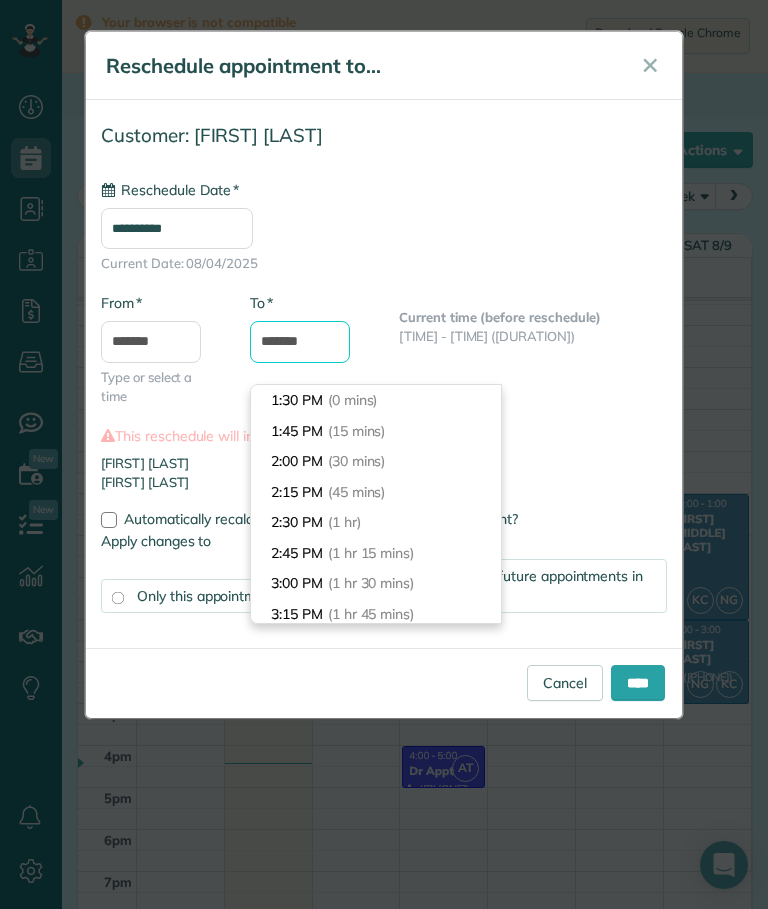 scroll, scrollTop: 0, scrollLeft: 0, axis: both 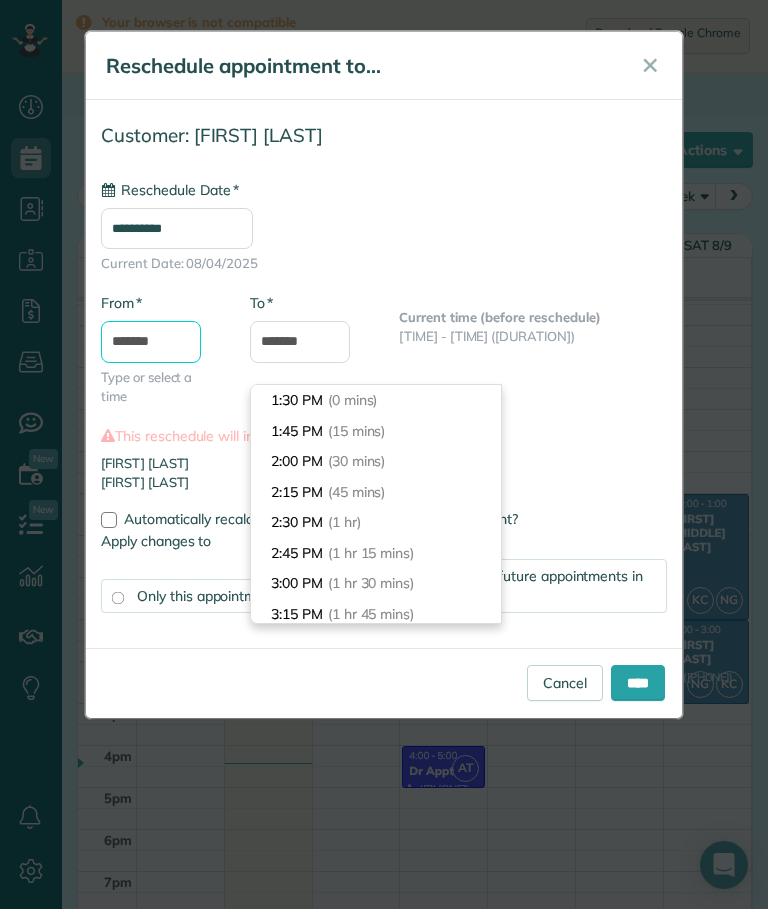 click on "*******" at bounding box center [151, 342] 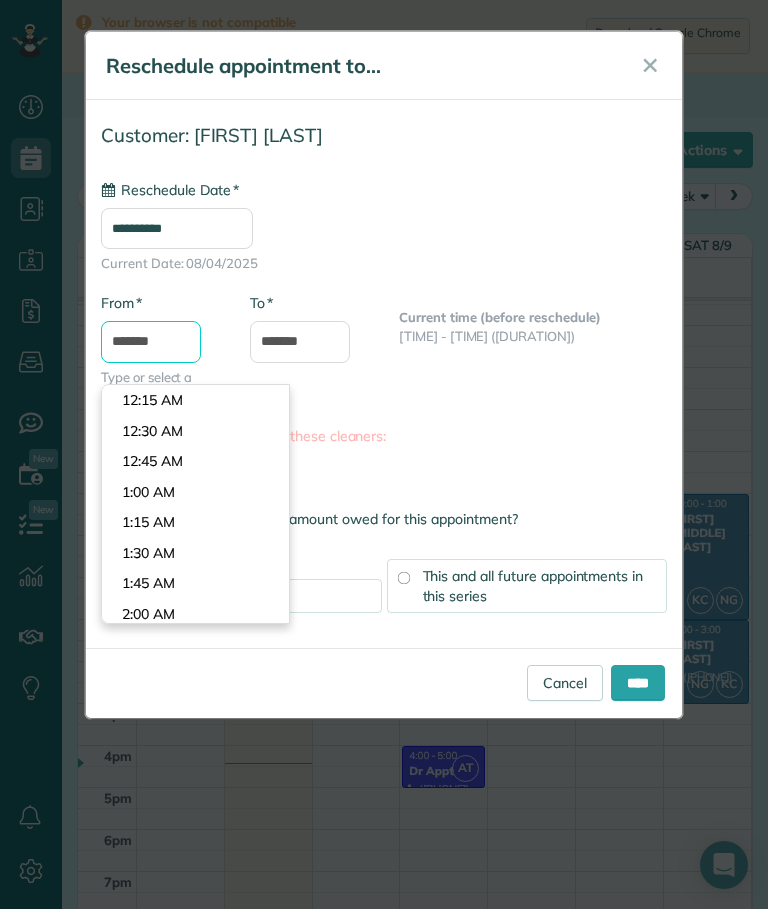 click on "*******" at bounding box center [151, 342] 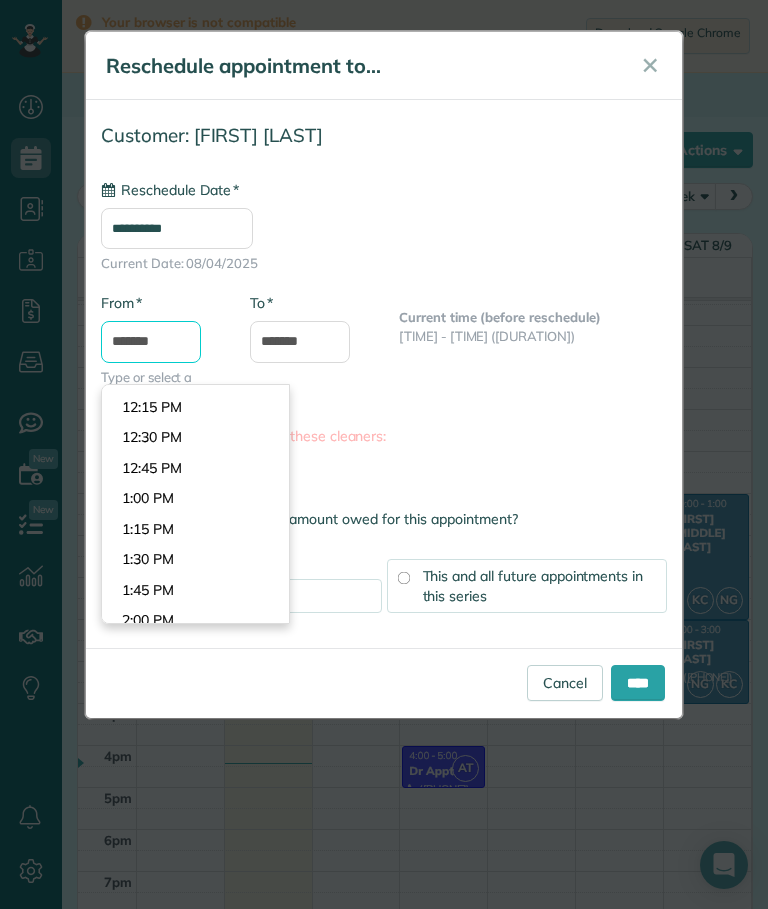 scroll, scrollTop: 1454, scrollLeft: 0, axis: vertical 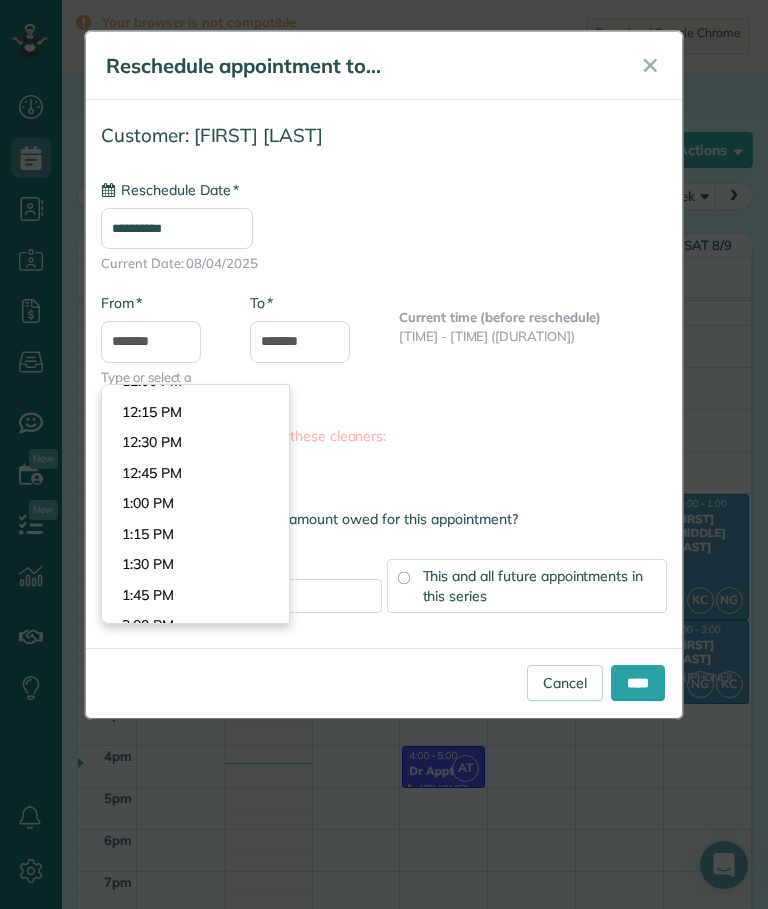 click on "Dashboard
Scheduling
Calendar View
List View
Dispatch View - Weekly scheduling (Beta)" at bounding box center [384, 454] 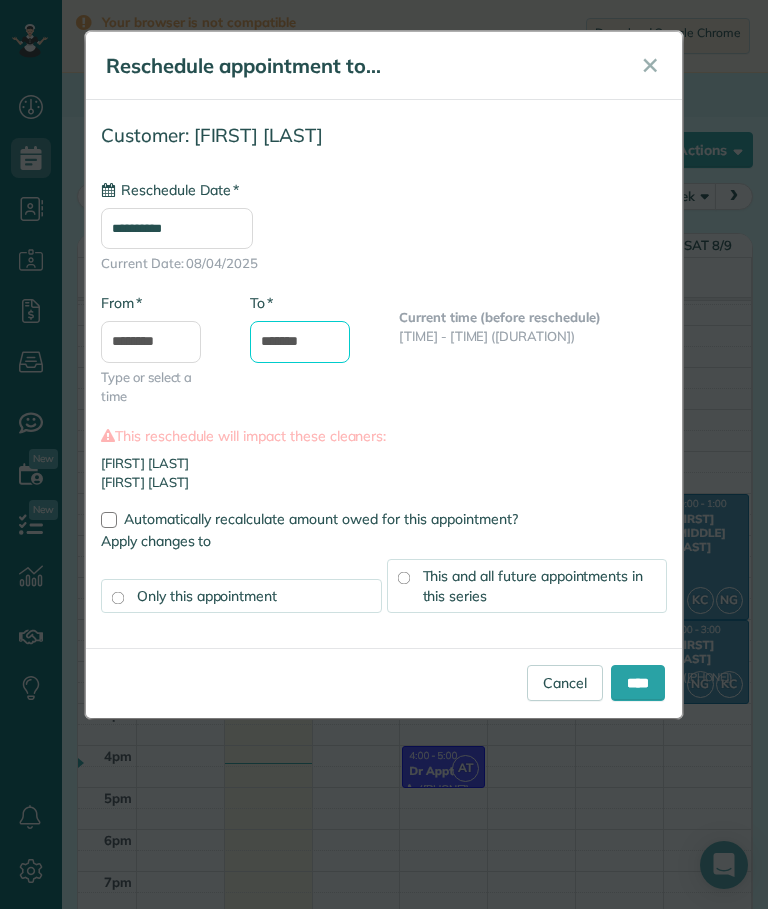 click on "*******" at bounding box center [300, 342] 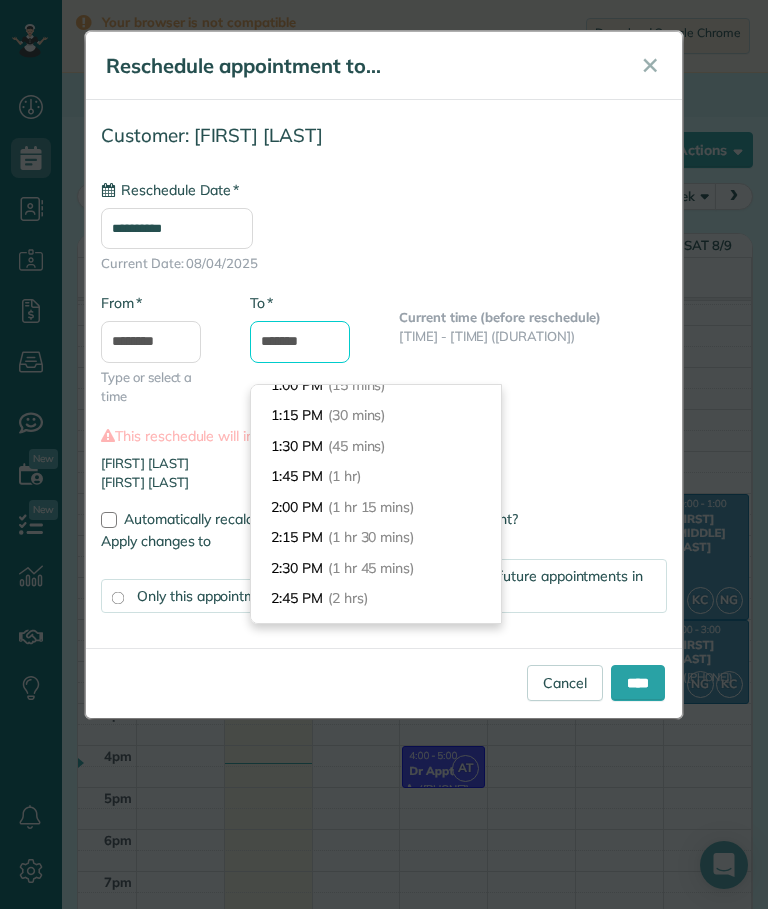 scroll, scrollTop: 42, scrollLeft: 0, axis: vertical 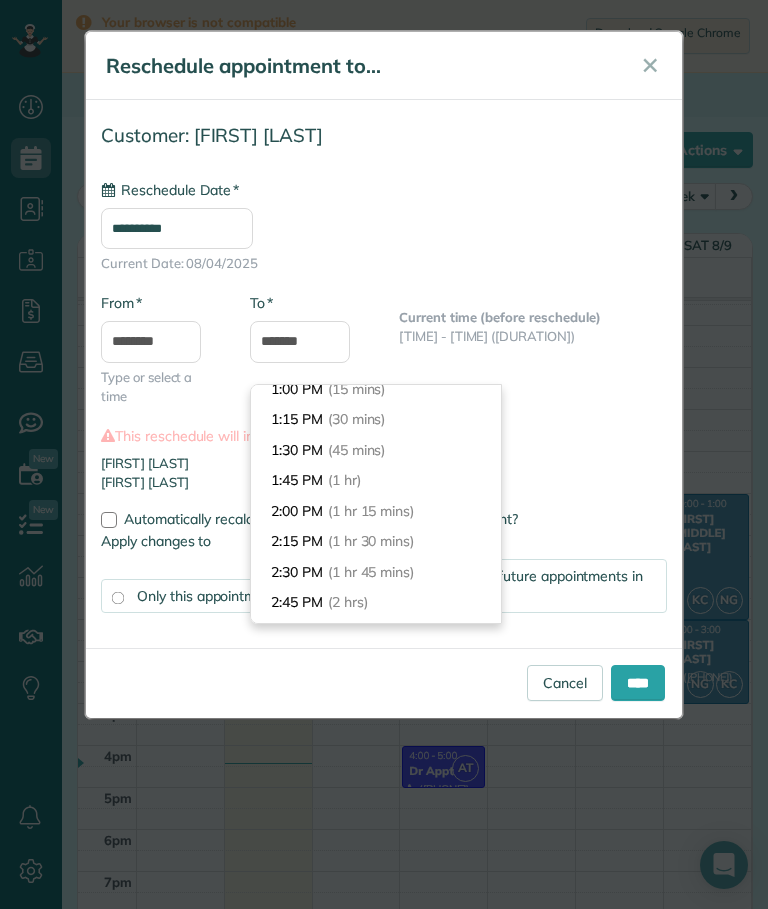 click on "(30 mins)" at bounding box center (357, 419) 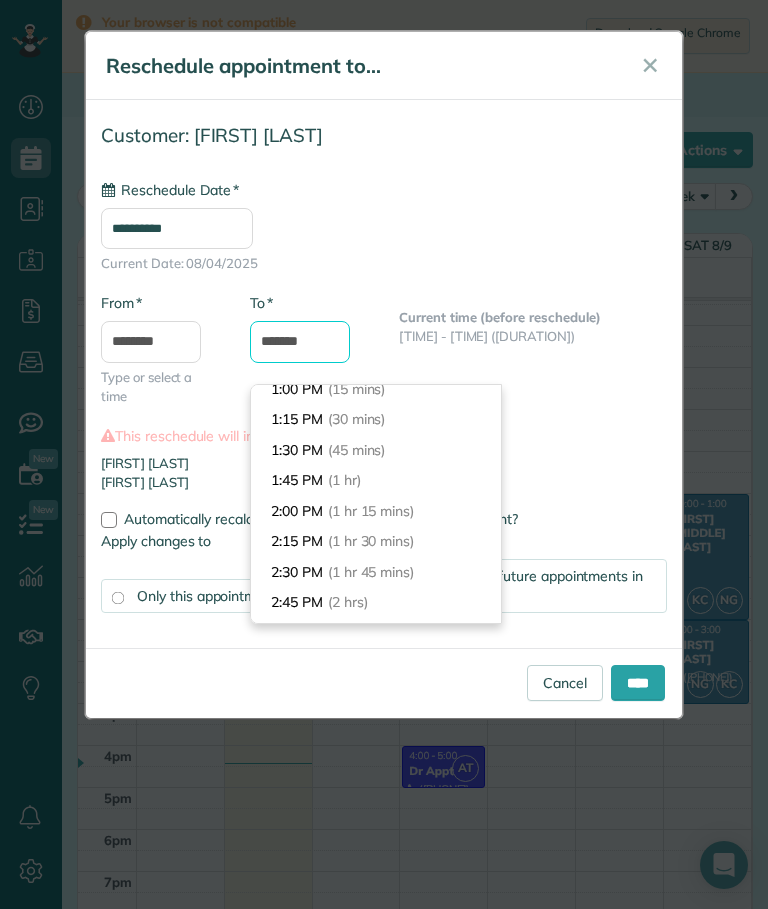 type on "*******" 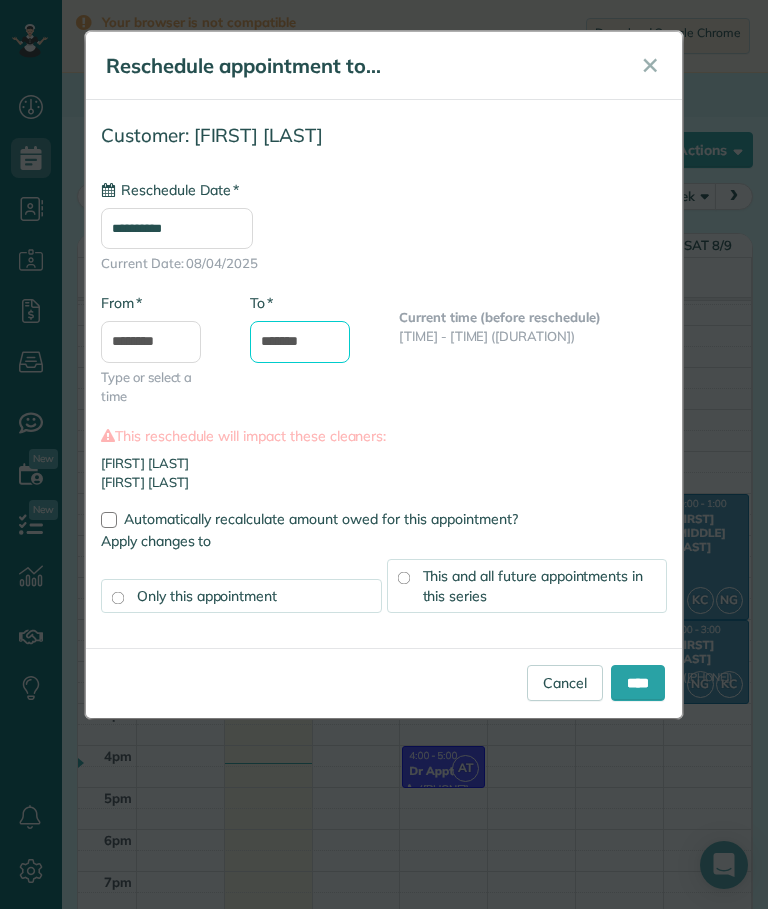 click on "****" at bounding box center [638, 683] 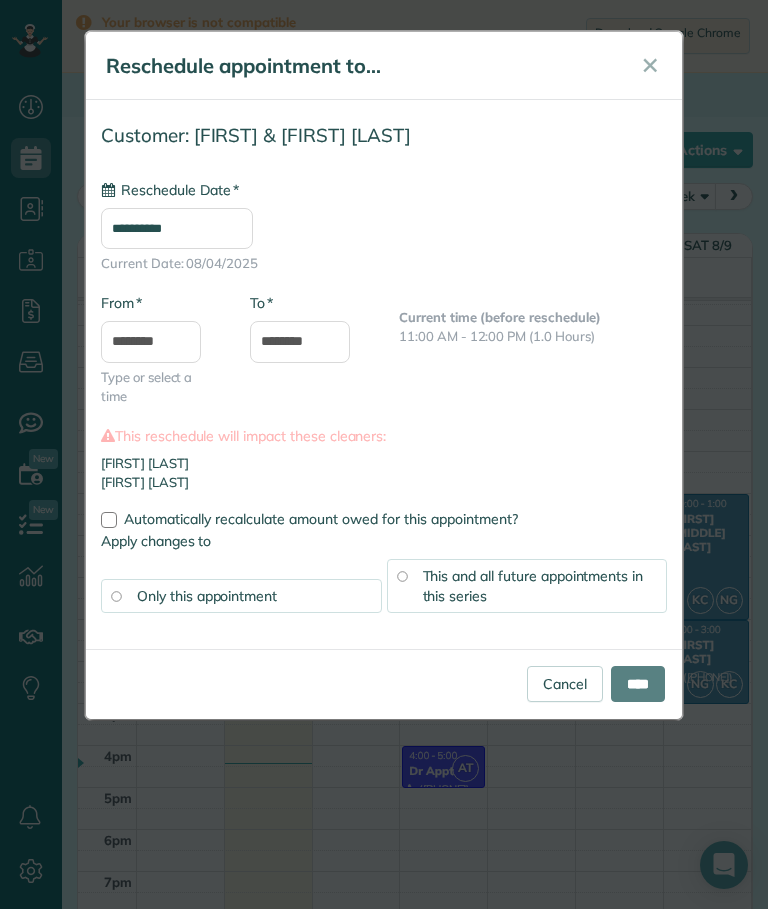 scroll, scrollTop: 59, scrollLeft: 0, axis: vertical 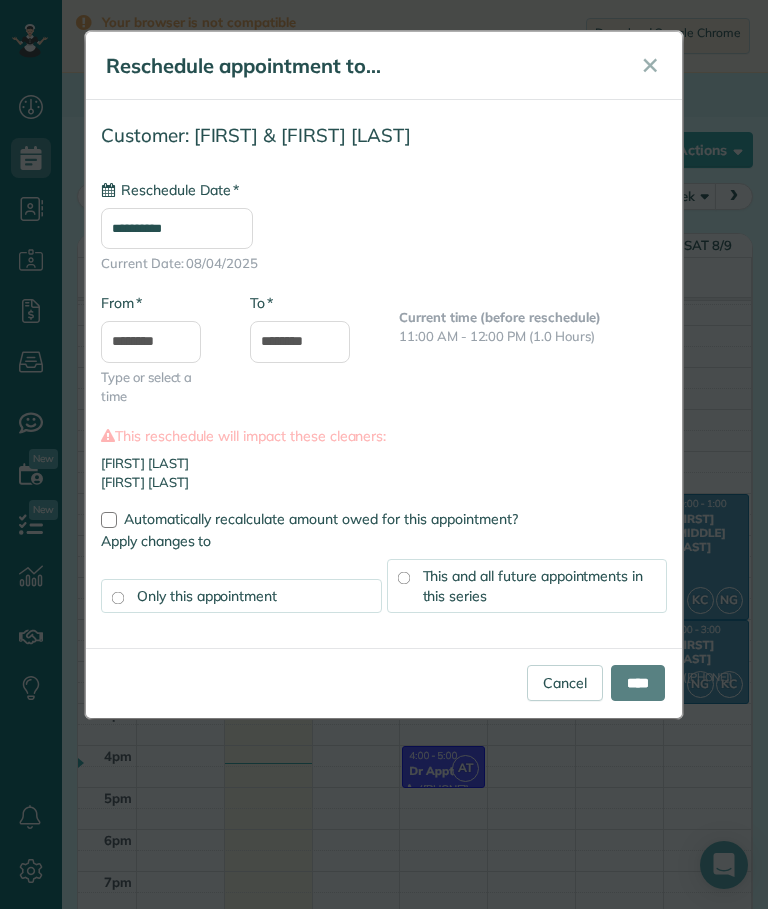 type on "**********" 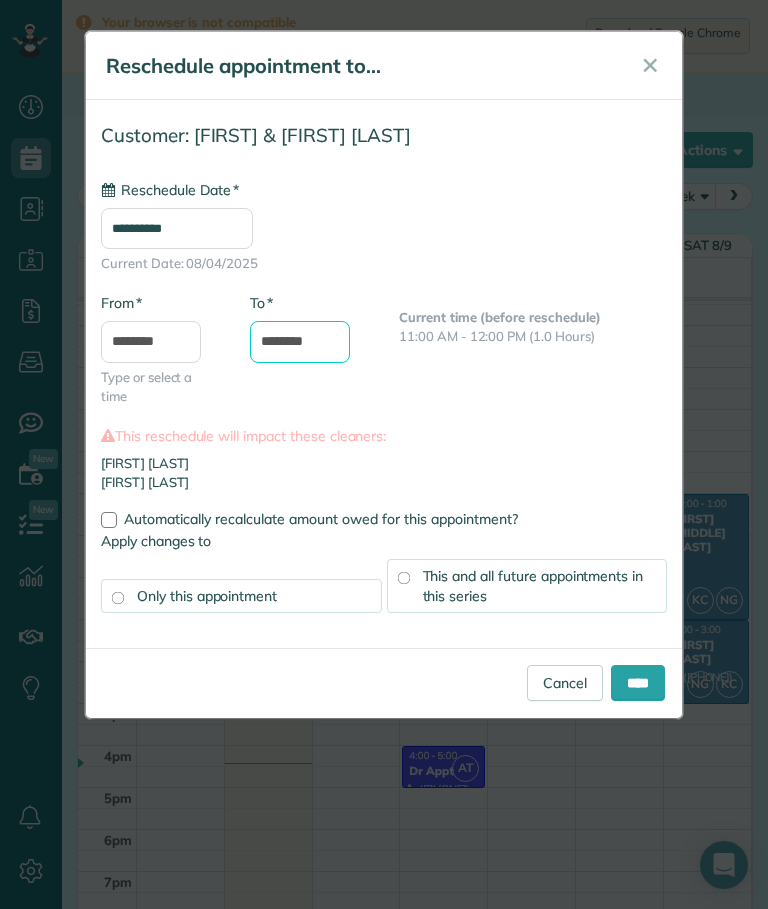click on "********" at bounding box center [300, 342] 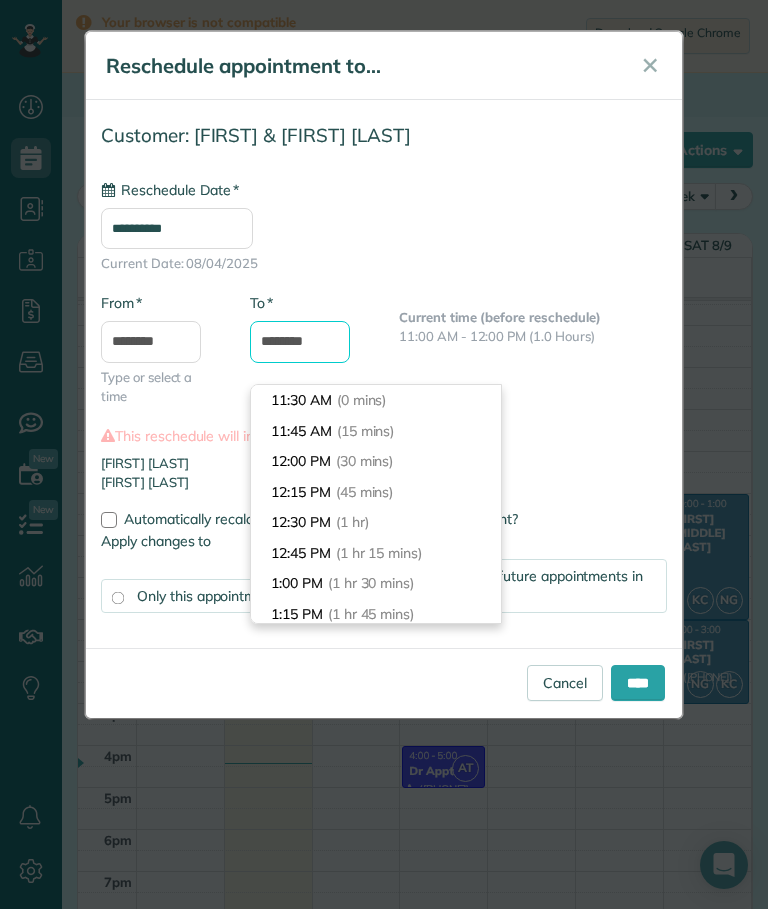 scroll, scrollTop: 90, scrollLeft: 0, axis: vertical 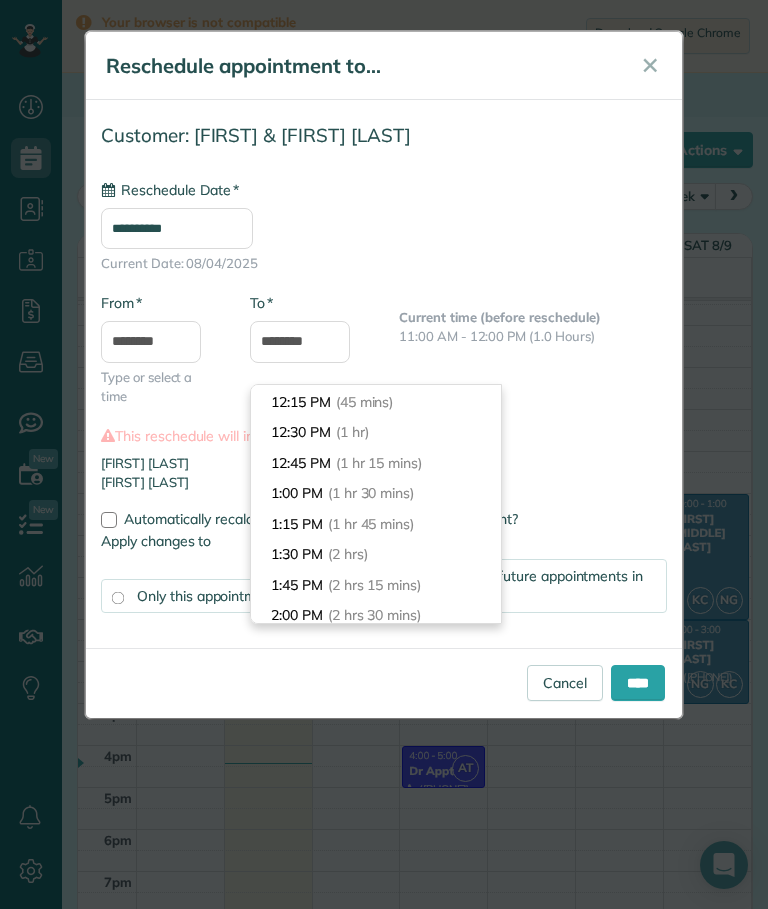 click on "12:15 PM  (45 mins)" at bounding box center (376, 402) 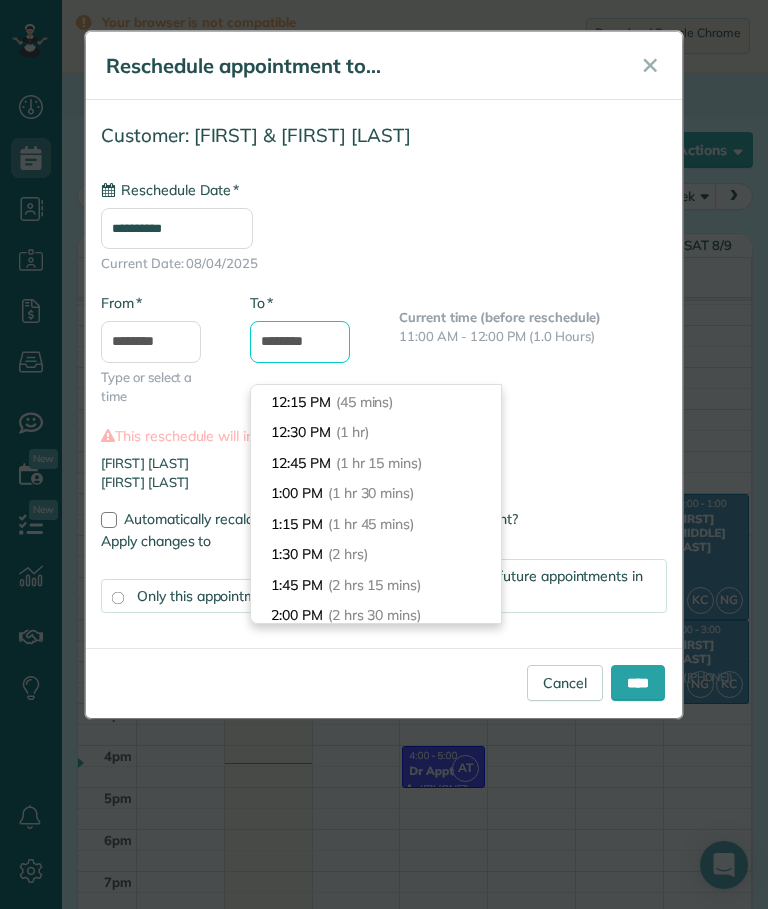 type on "********" 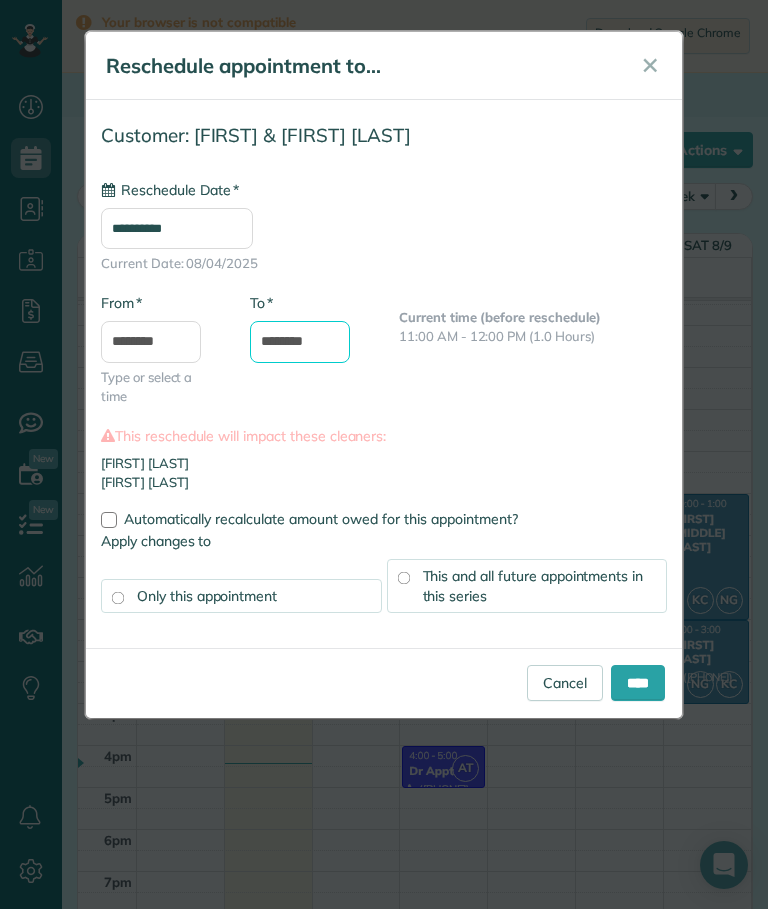click on "****" at bounding box center [638, 683] 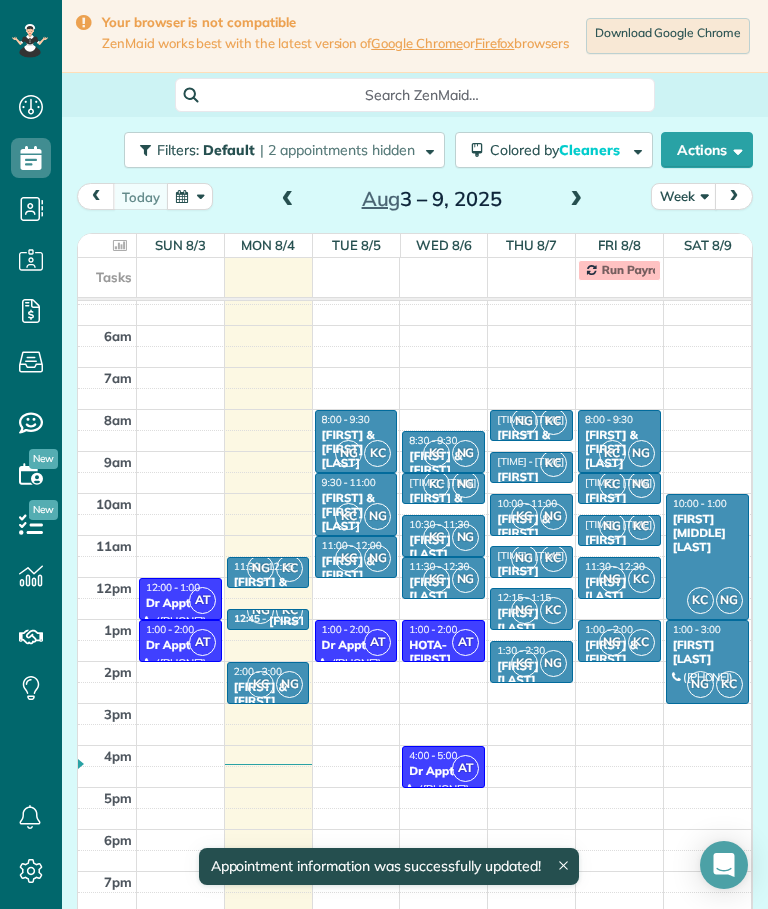 scroll, scrollTop: 59, scrollLeft: 0, axis: vertical 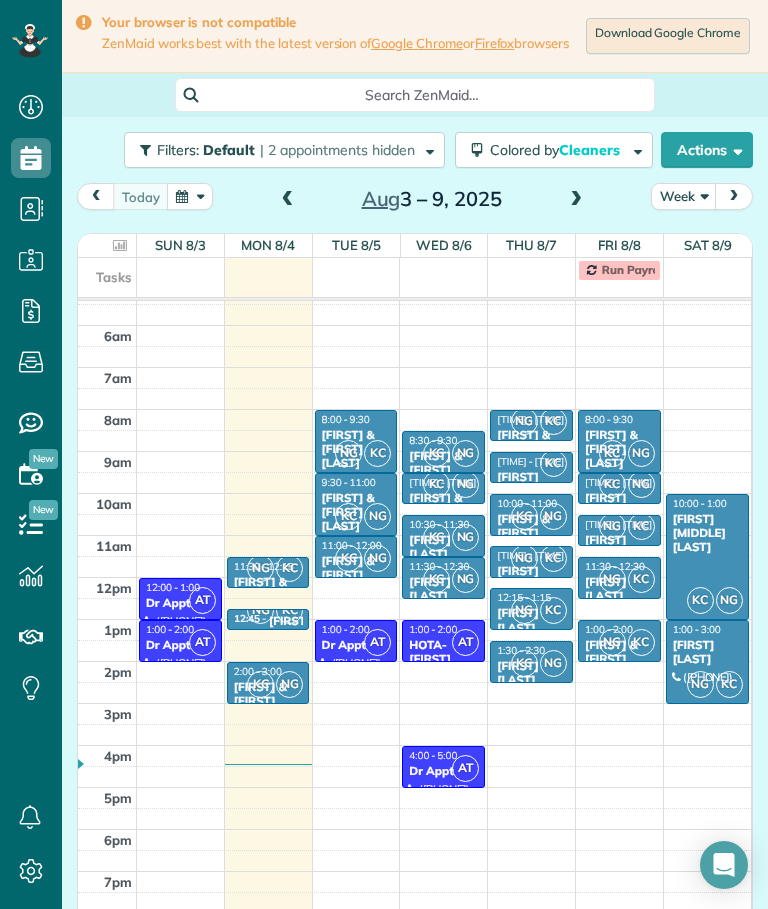click at bounding box center [444, 315] 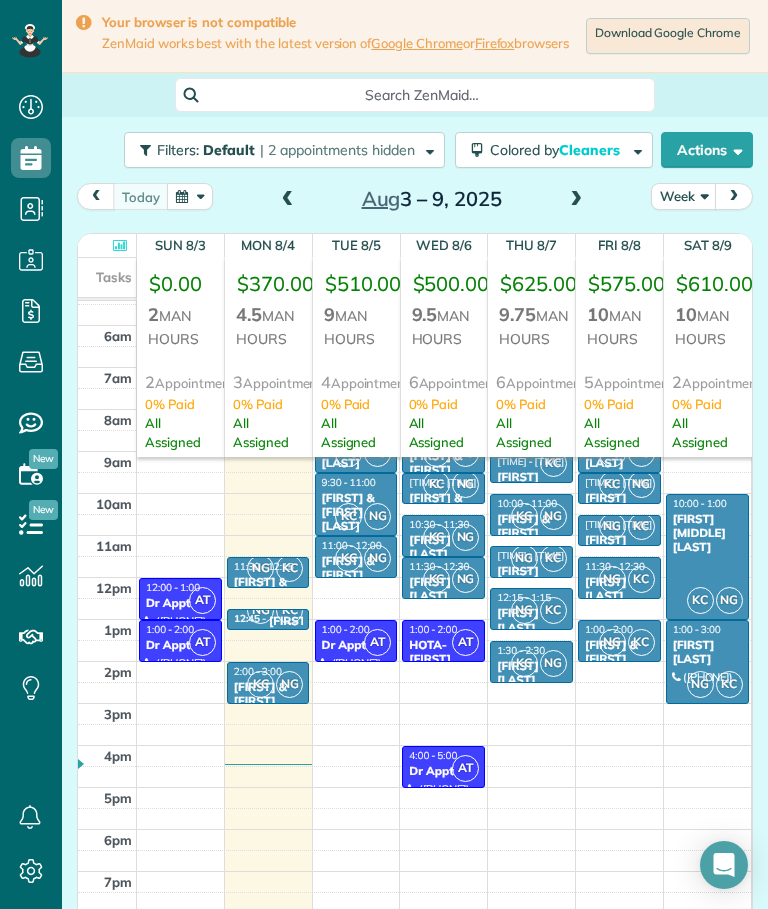 click at bounding box center (120, 245) 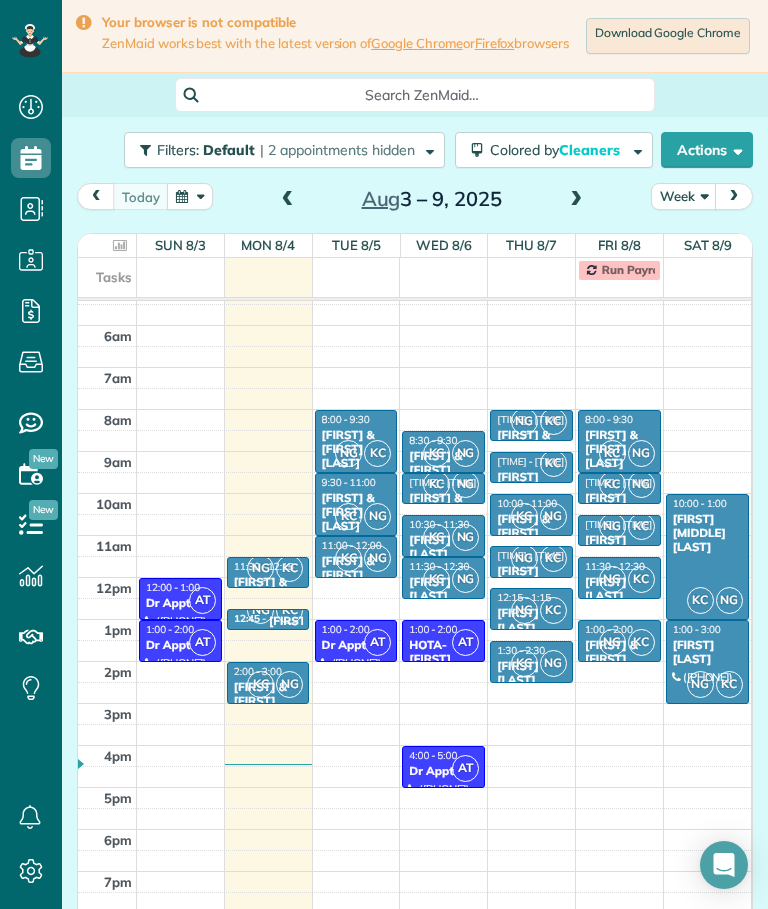 click at bounding box center (107, 245) 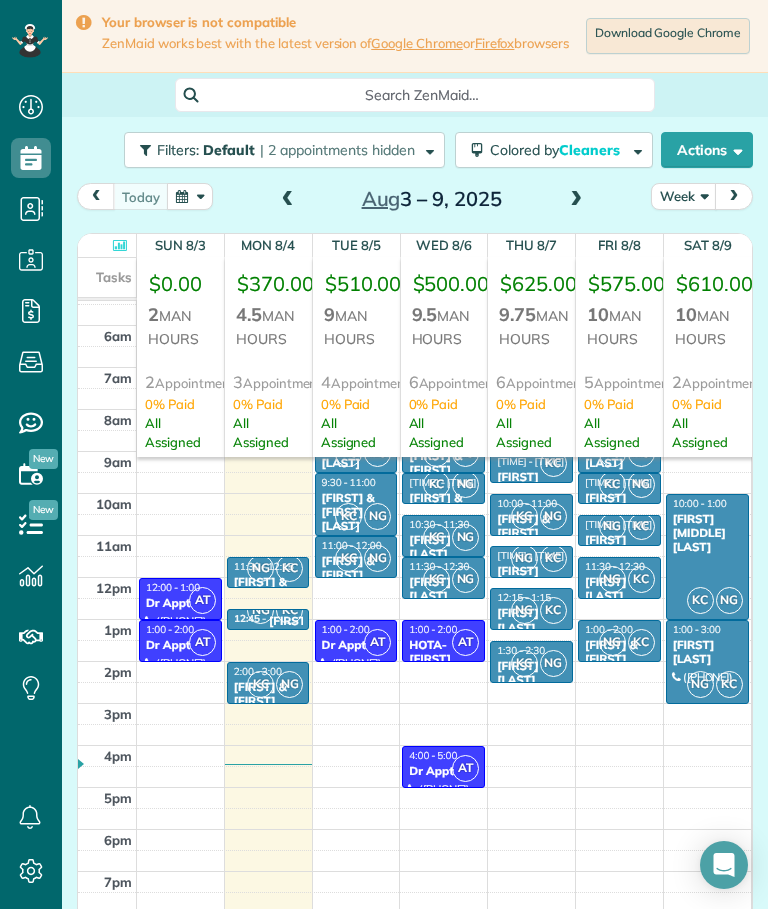 click at bounding box center [120, 245] 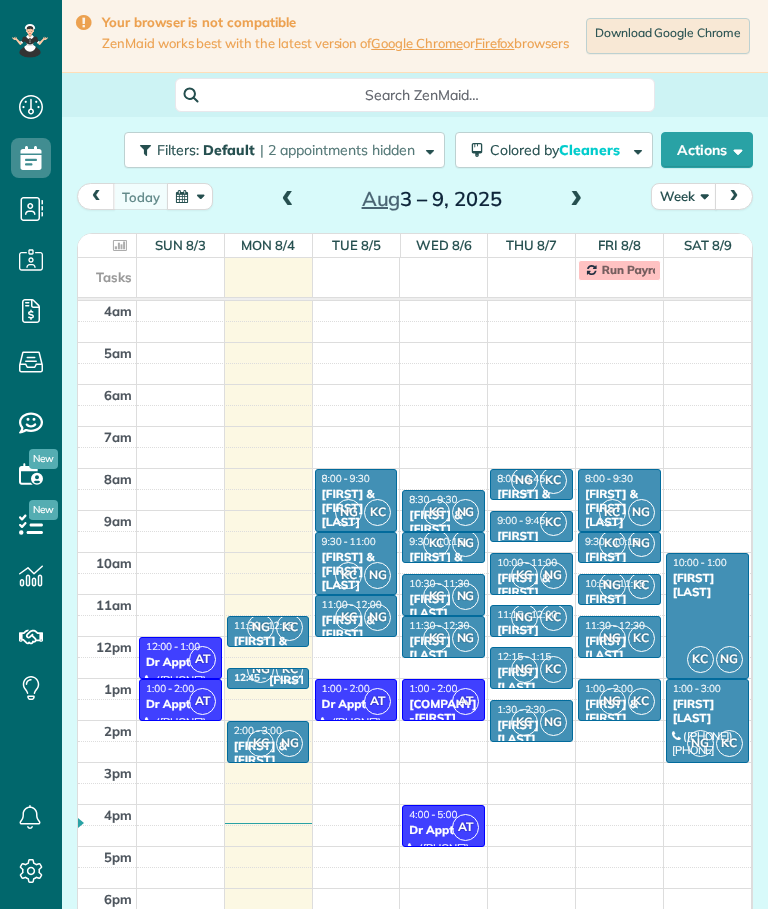 scroll, scrollTop: 0, scrollLeft: 0, axis: both 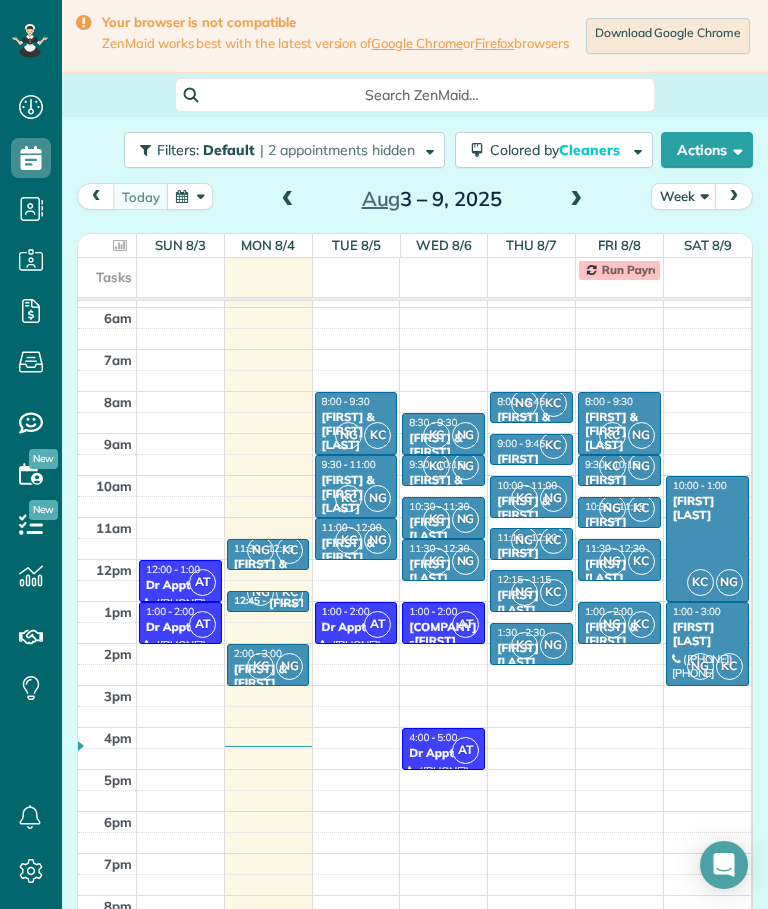 click on "[FIRST] [LAST]" at bounding box center (707, 508) 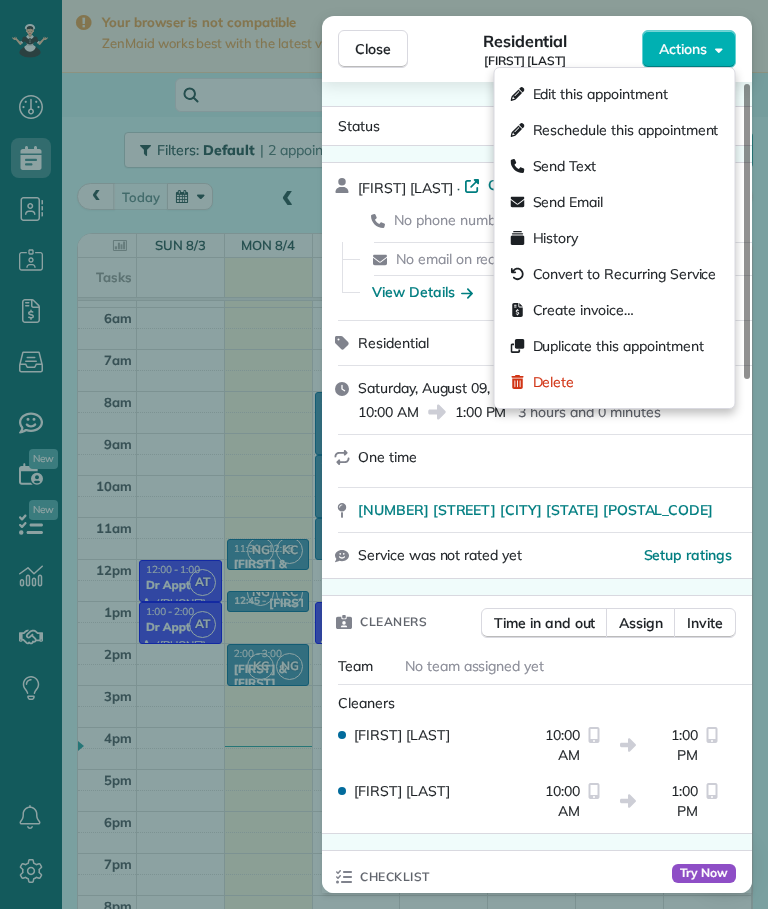 click on "Edit this appointment" at bounding box center [600, 94] 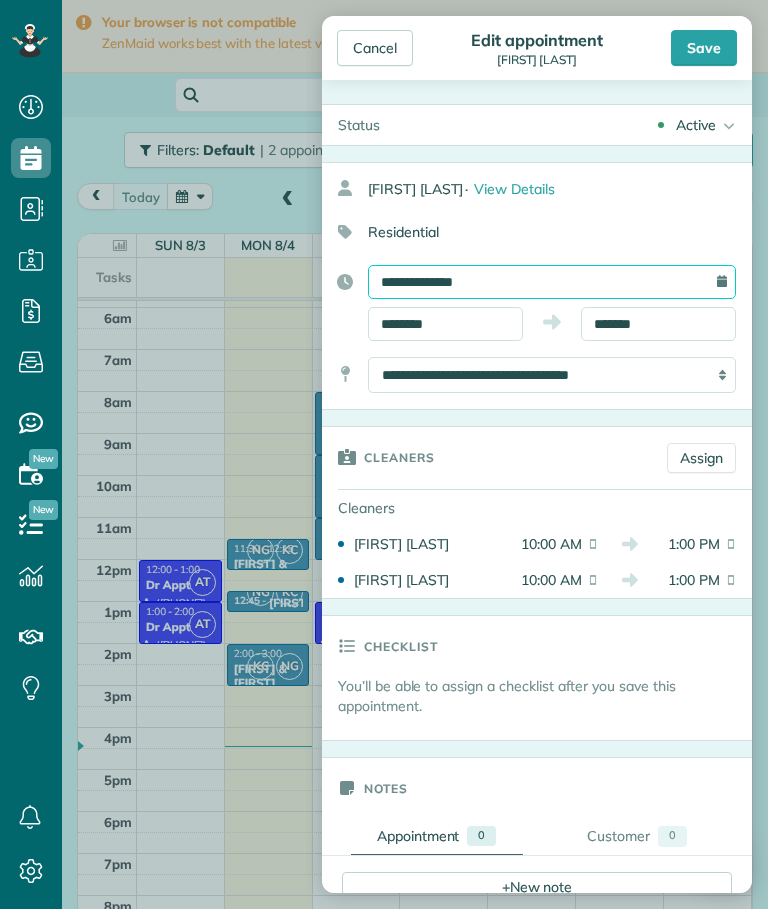 click on "**********" at bounding box center (552, 282) 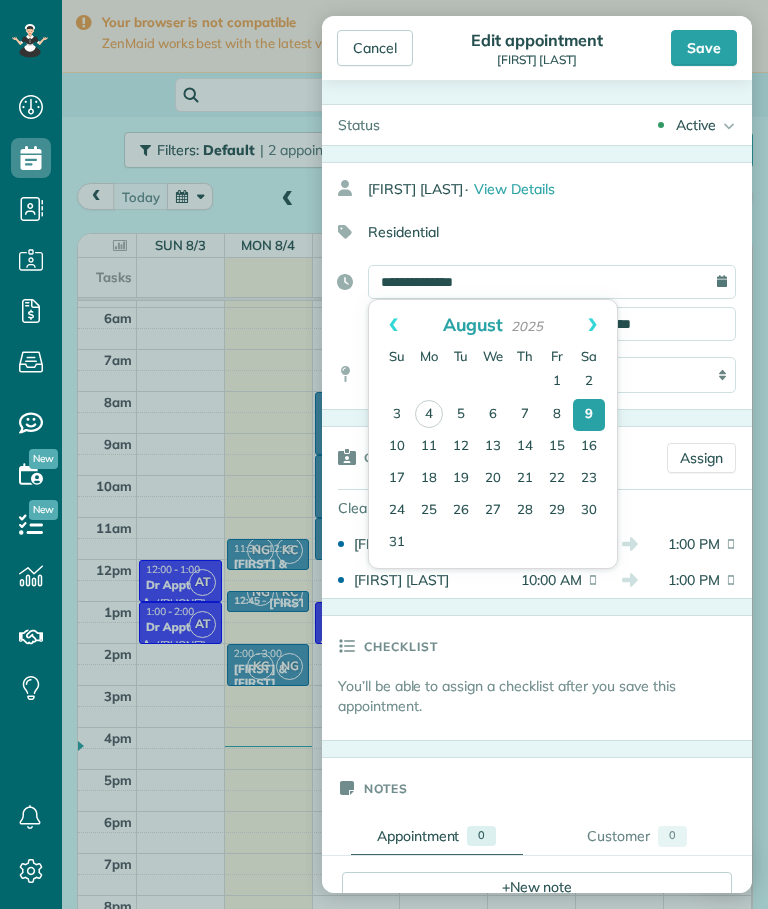 click on "10" at bounding box center (397, 447) 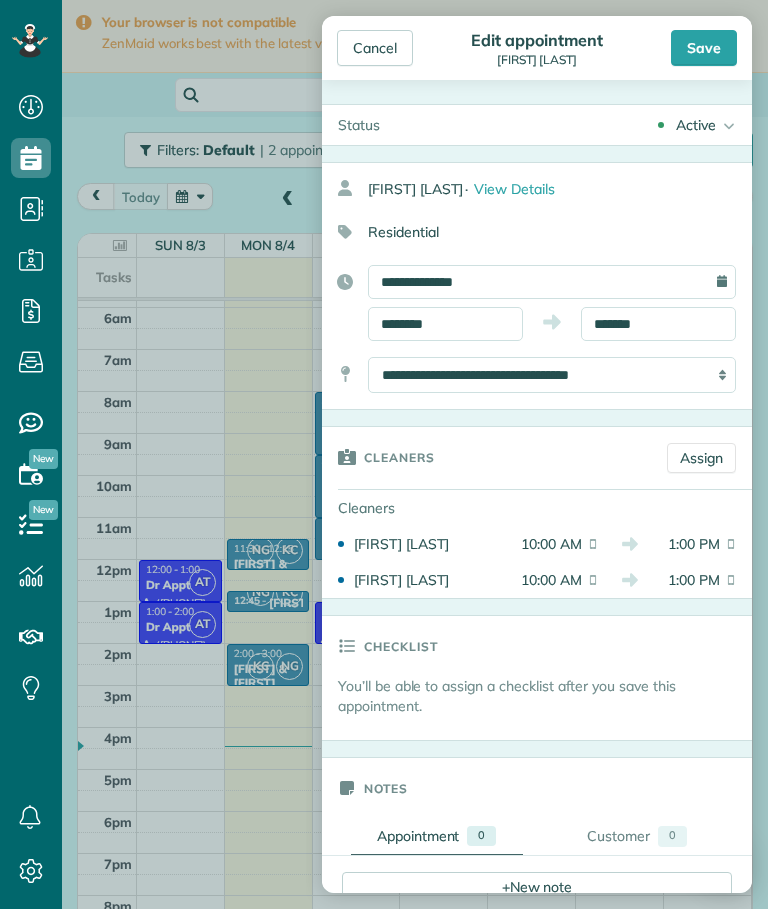 click on "Save" at bounding box center (704, 48) 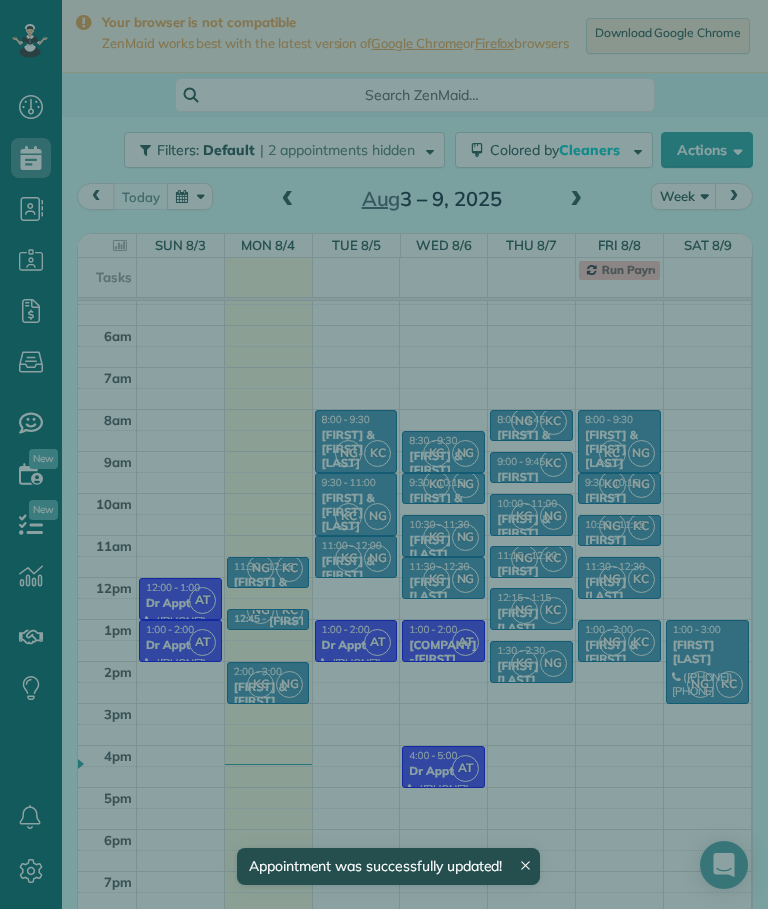scroll, scrollTop: 59, scrollLeft: 0, axis: vertical 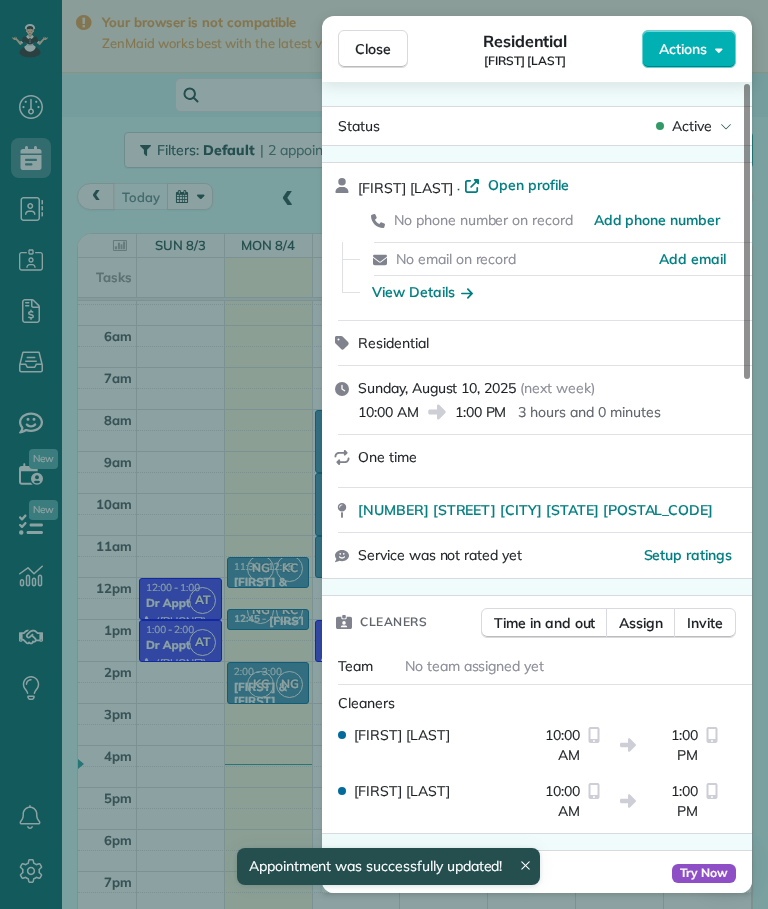click on "Close" at bounding box center [373, 49] 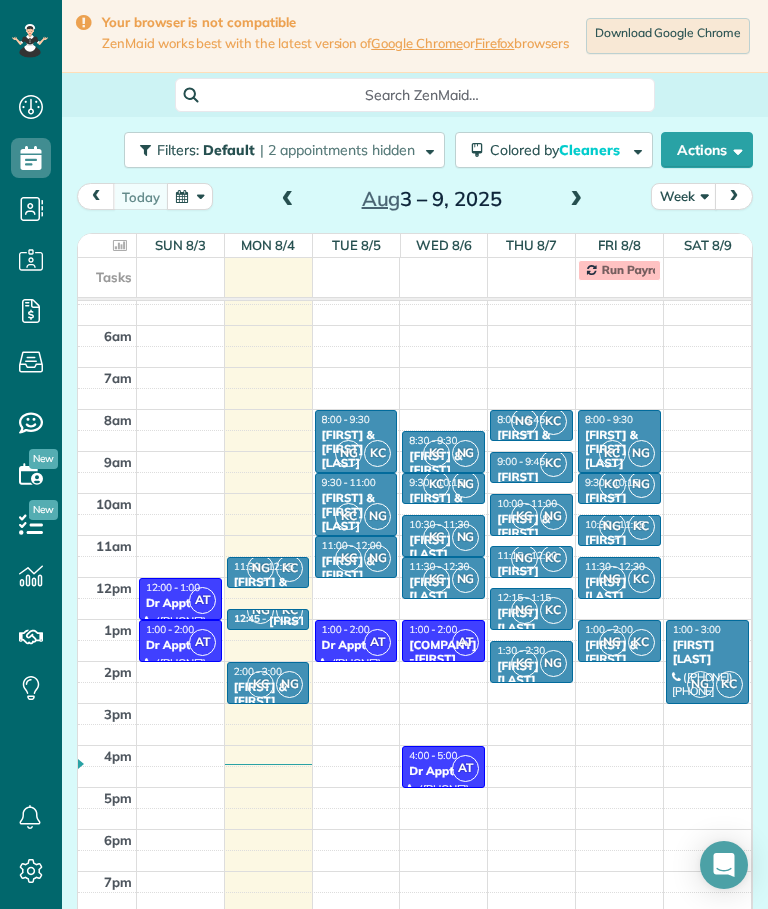 click on "[FIRST] [LAST]" at bounding box center [707, 652] 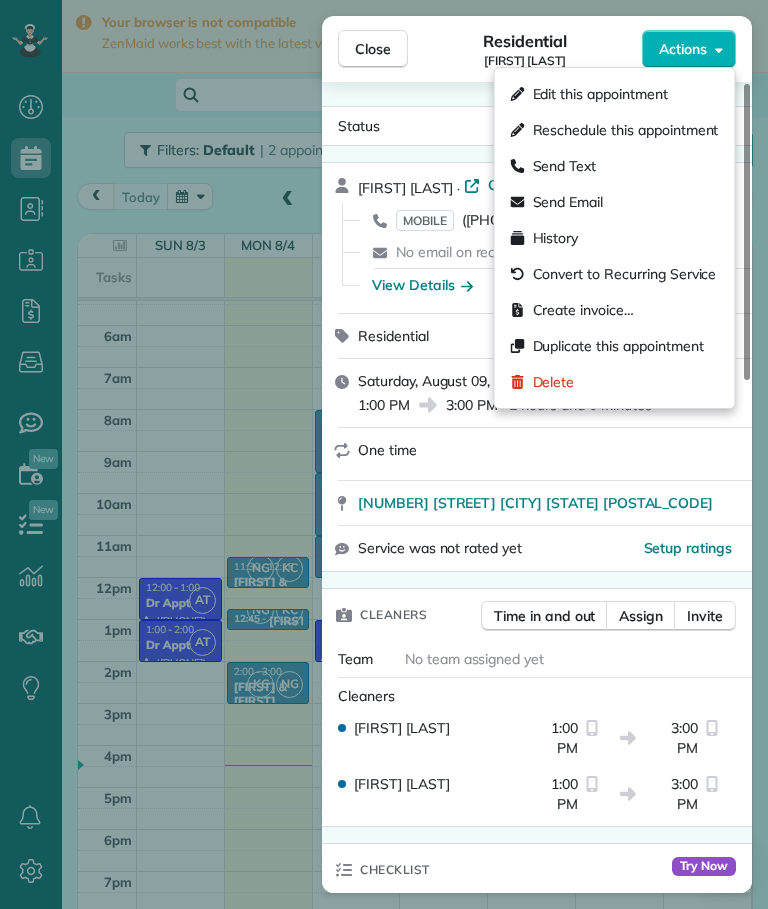 click on "Edit this appointment" at bounding box center (600, 94) 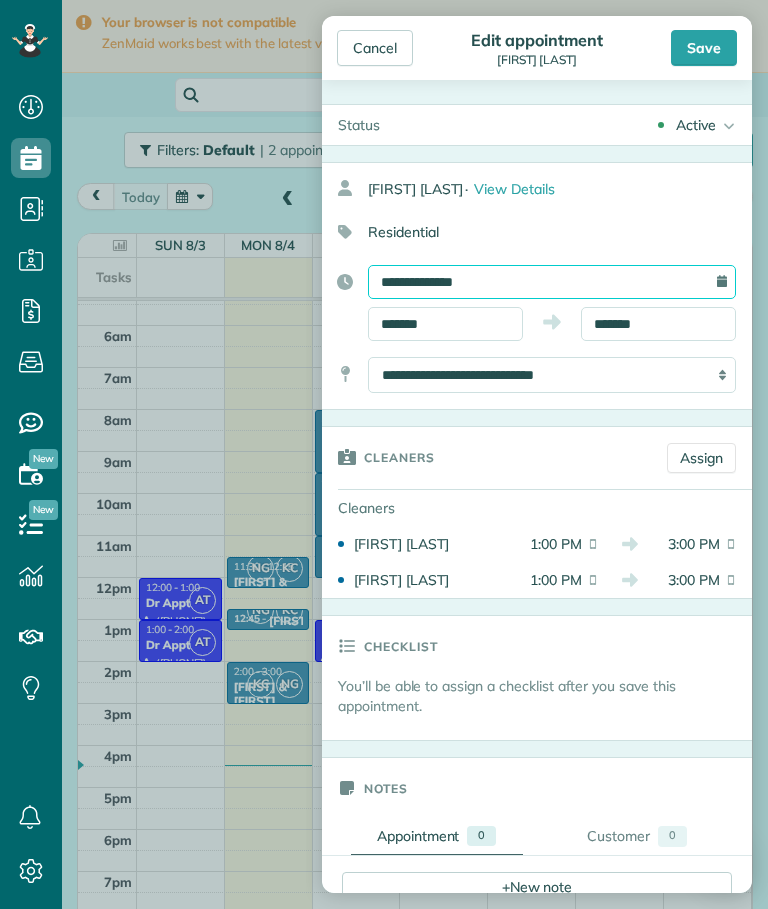 click on "**********" at bounding box center [552, 282] 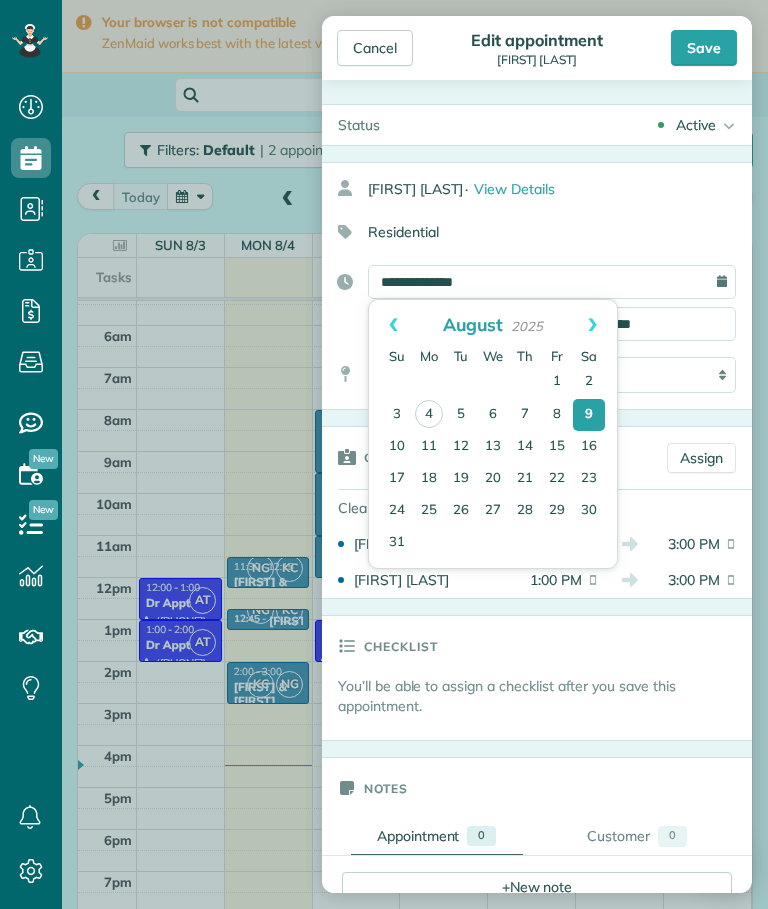click on "10" at bounding box center (397, 447) 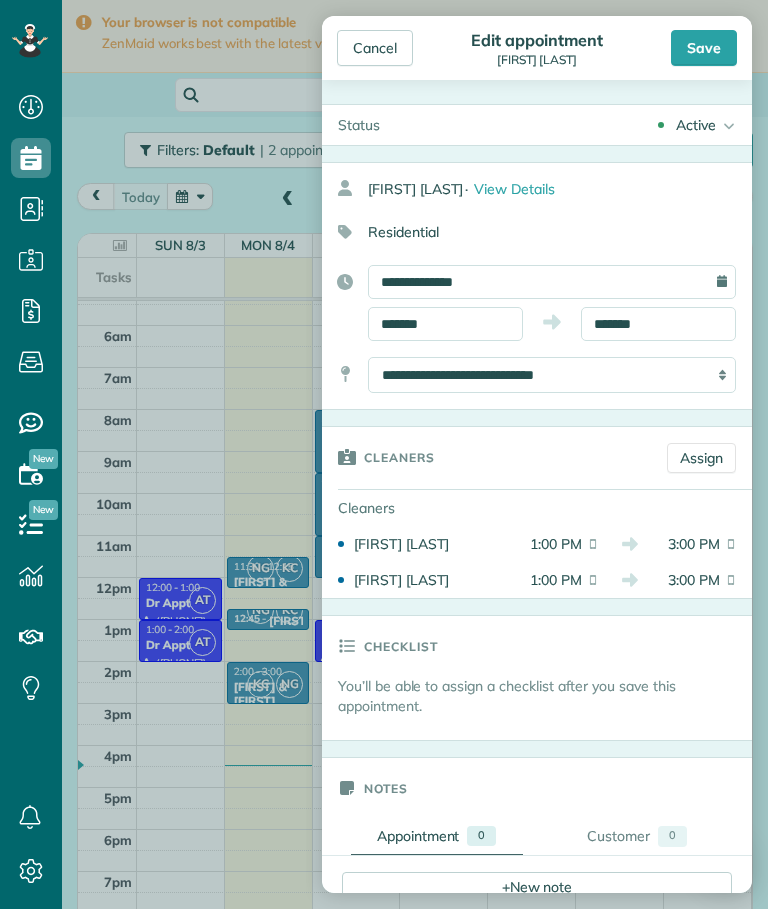 click on "Save" at bounding box center (704, 48) 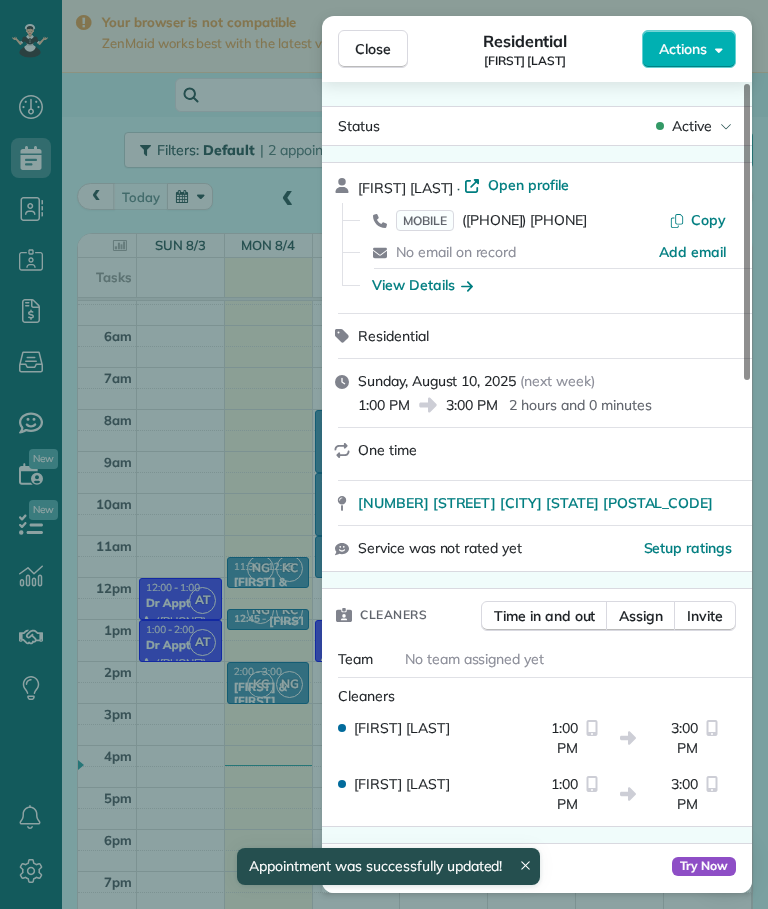 scroll, scrollTop: 59, scrollLeft: 0, axis: vertical 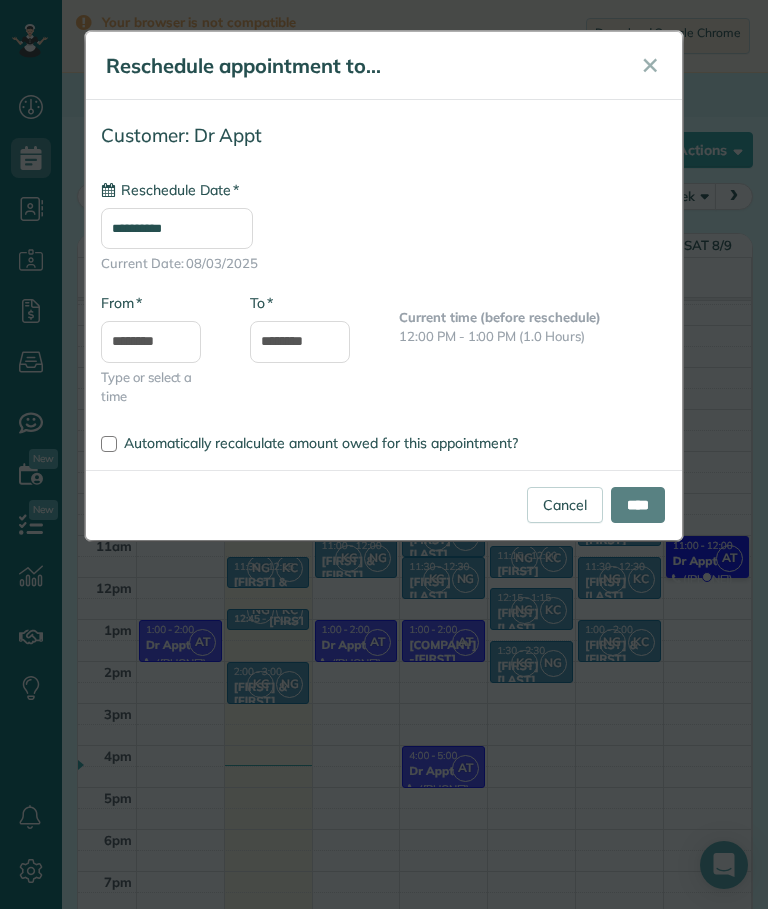type on "**********" 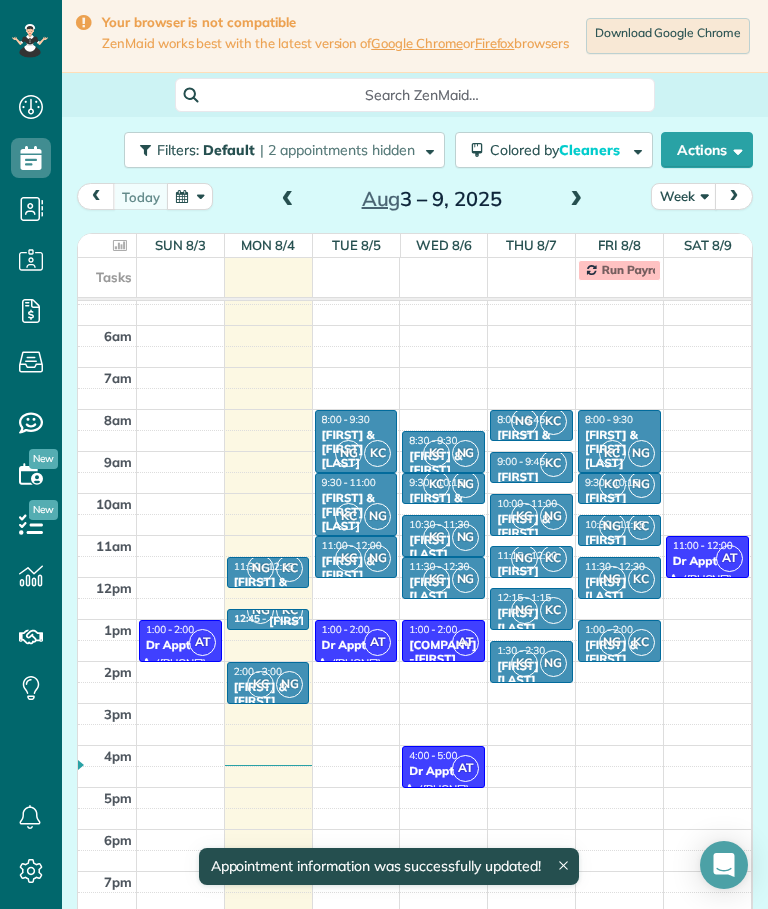 scroll, scrollTop: 59, scrollLeft: 0, axis: vertical 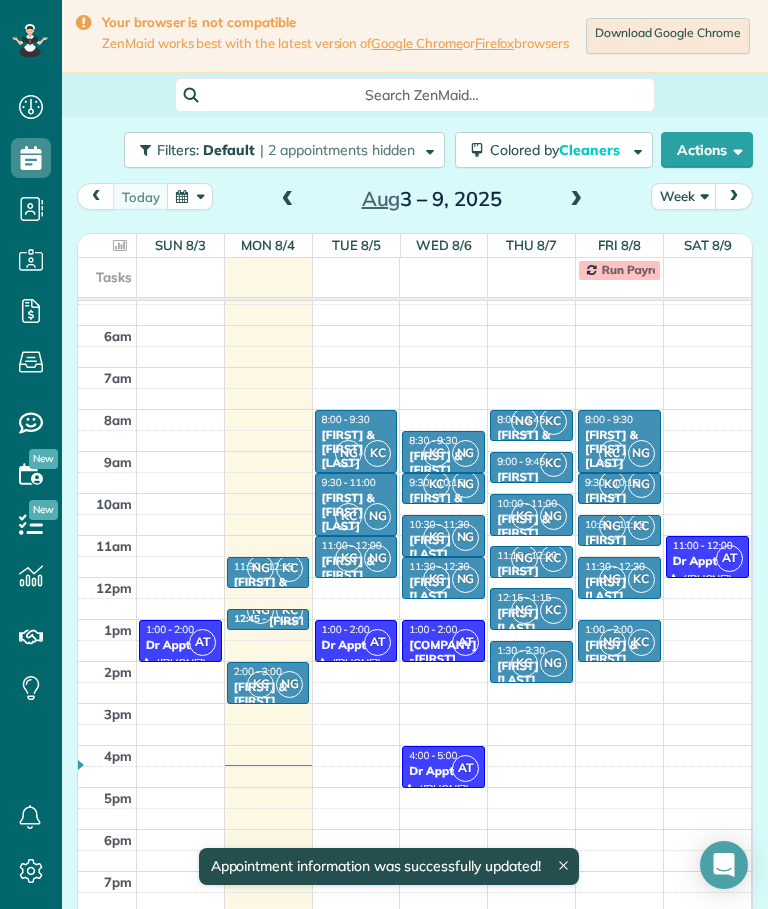 click 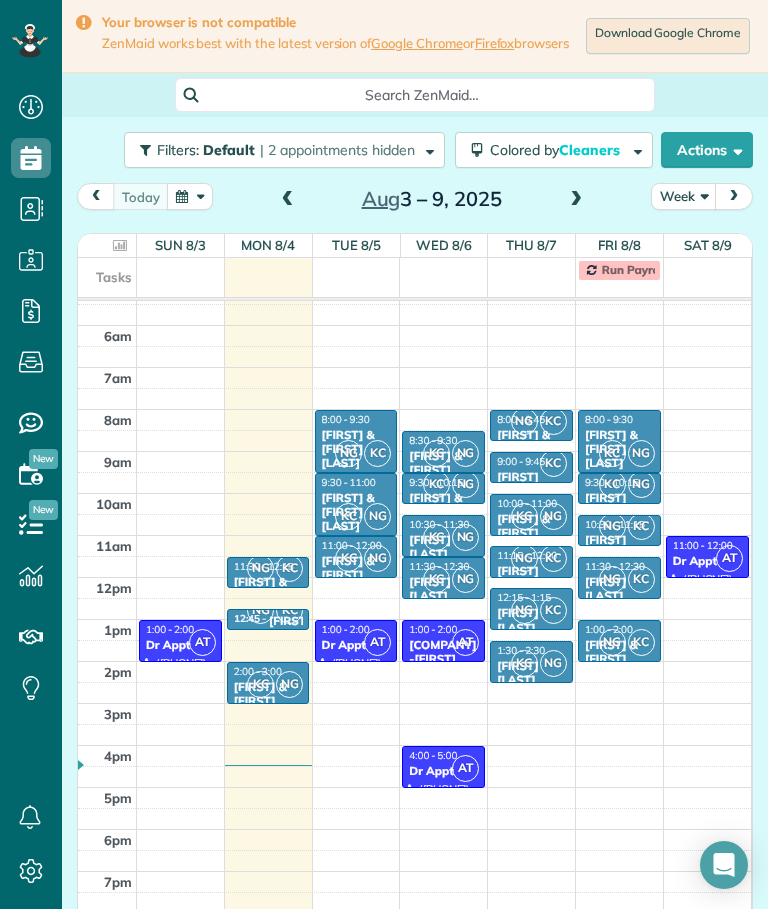 click on "Dr Appt" at bounding box center [180, 645] 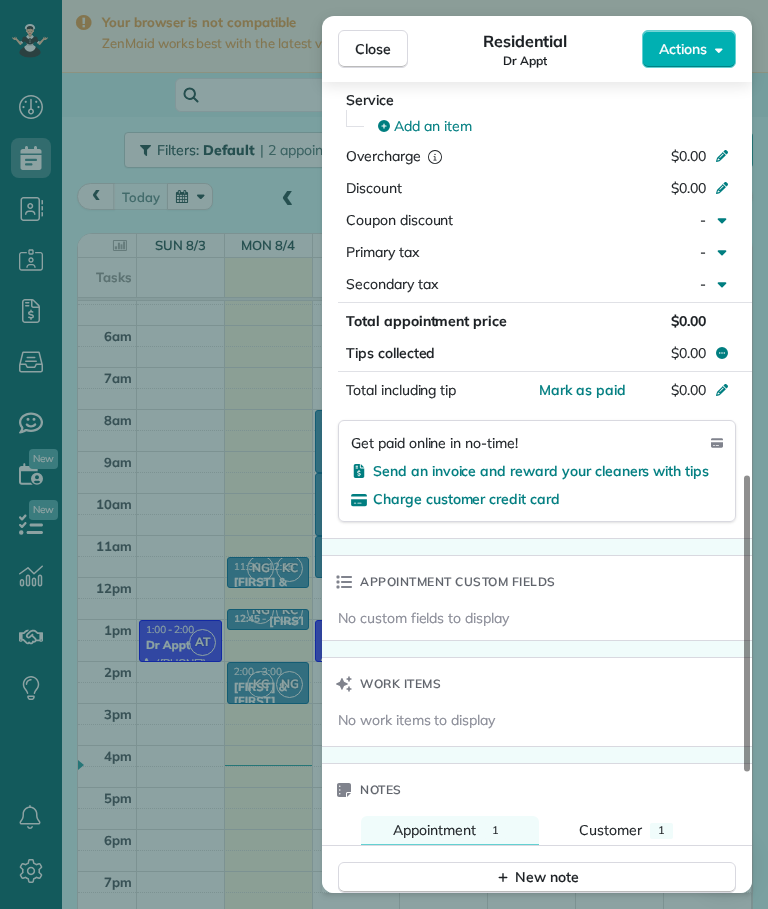 scroll, scrollTop: 941, scrollLeft: 0, axis: vertical 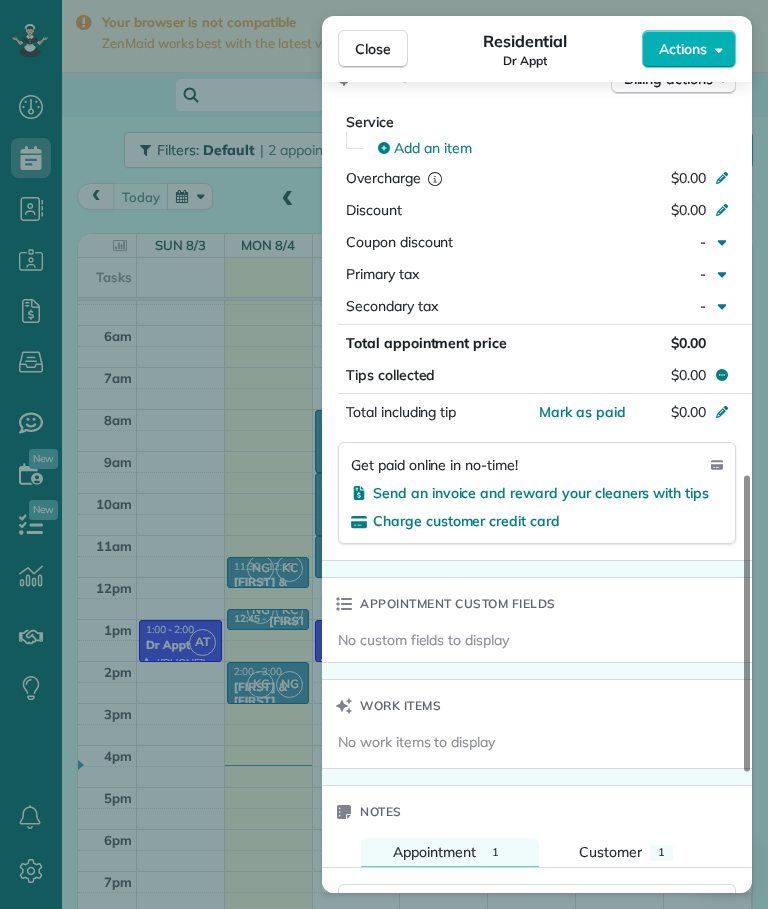 click on "Close" at bounding box center (373, 49) 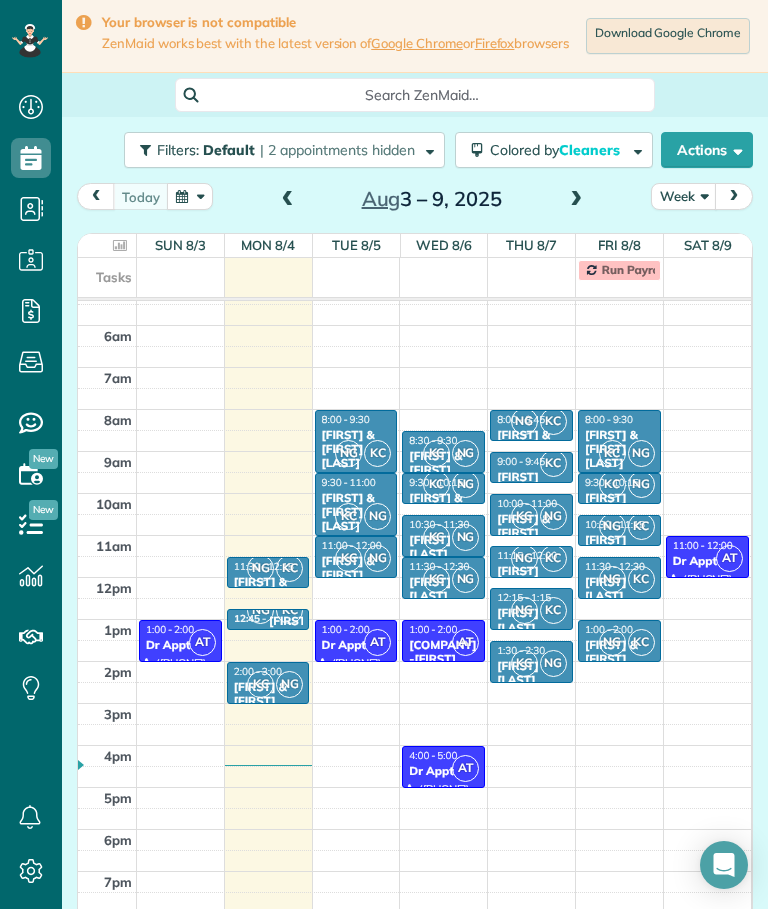 scroll, scrollTop: 0, scrollLeft: 0, axis: both 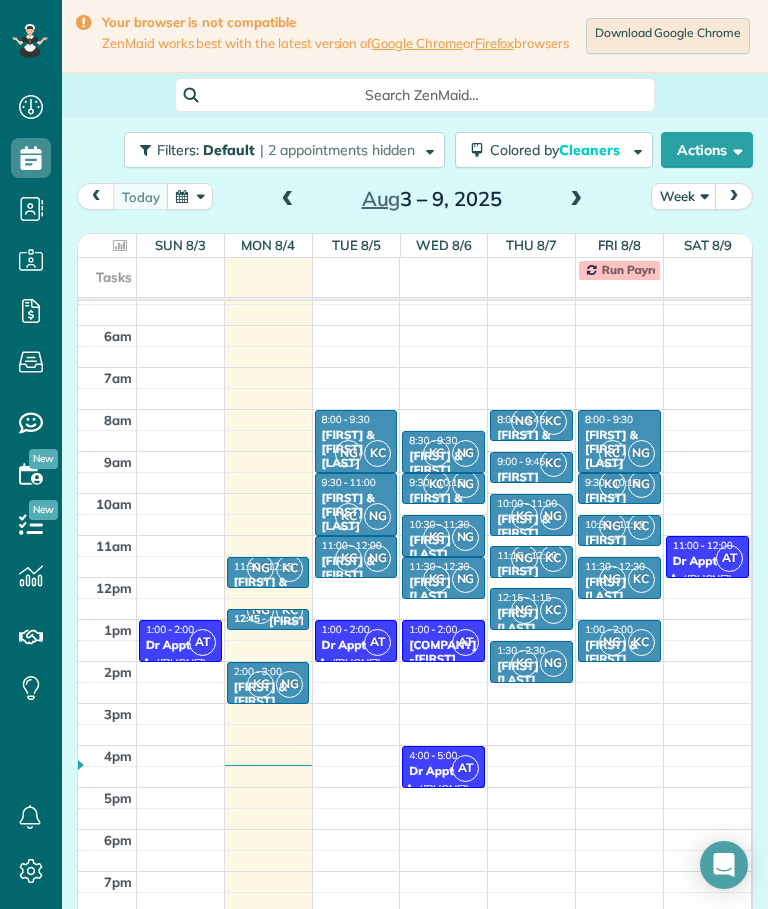 click at bounding box center [576, 200] 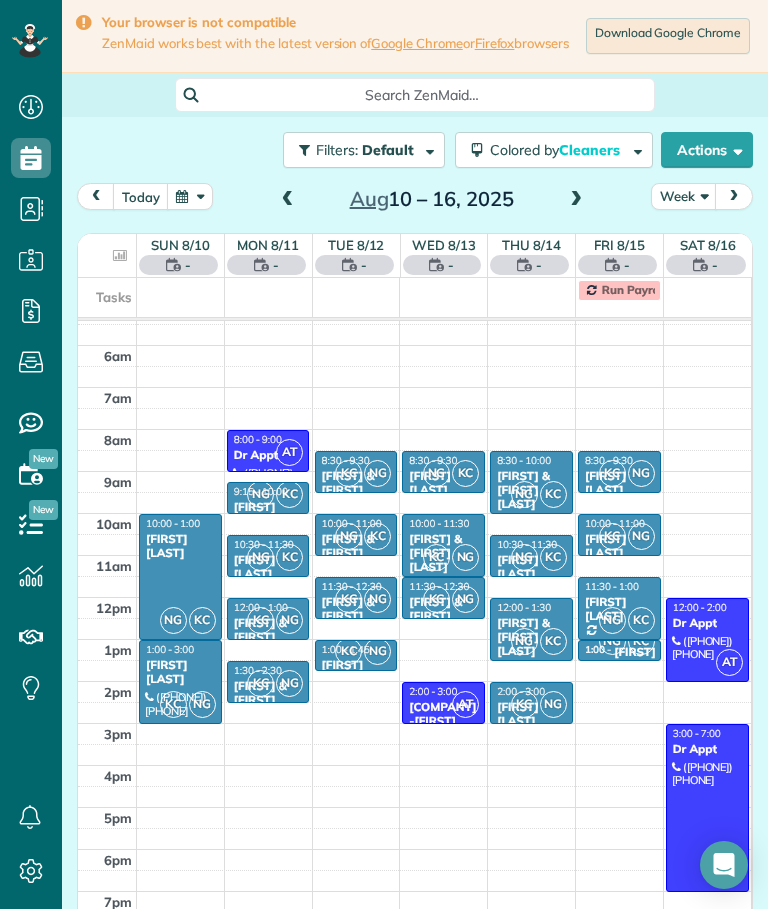 scroll, scrollTop: 77, scrollLeft: 0, axis: vertical 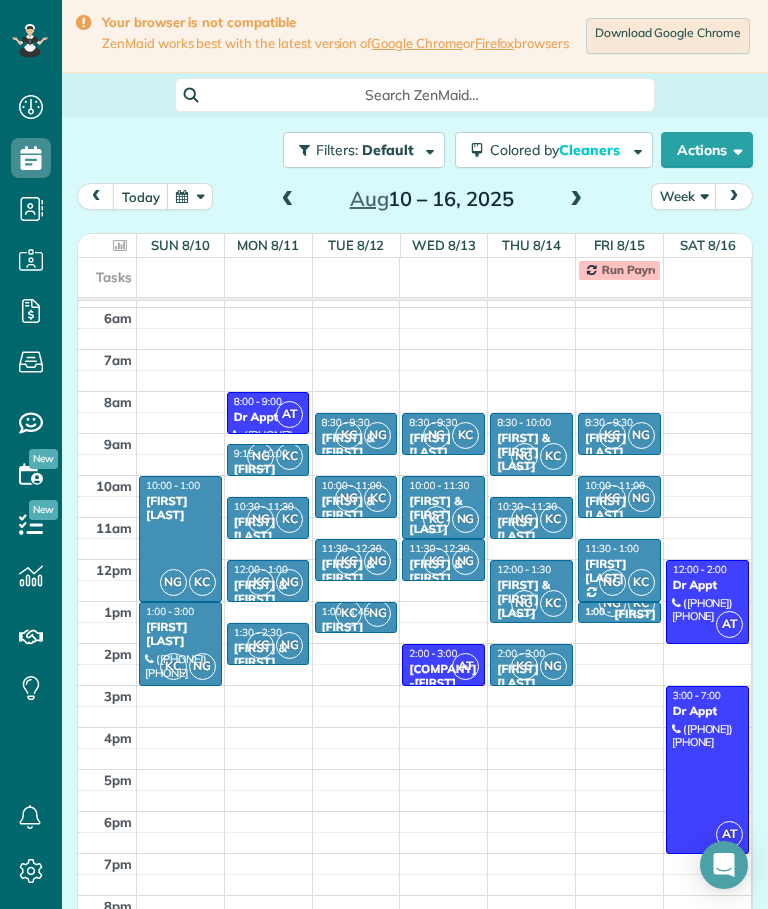 click at bounding box center [707, 602] 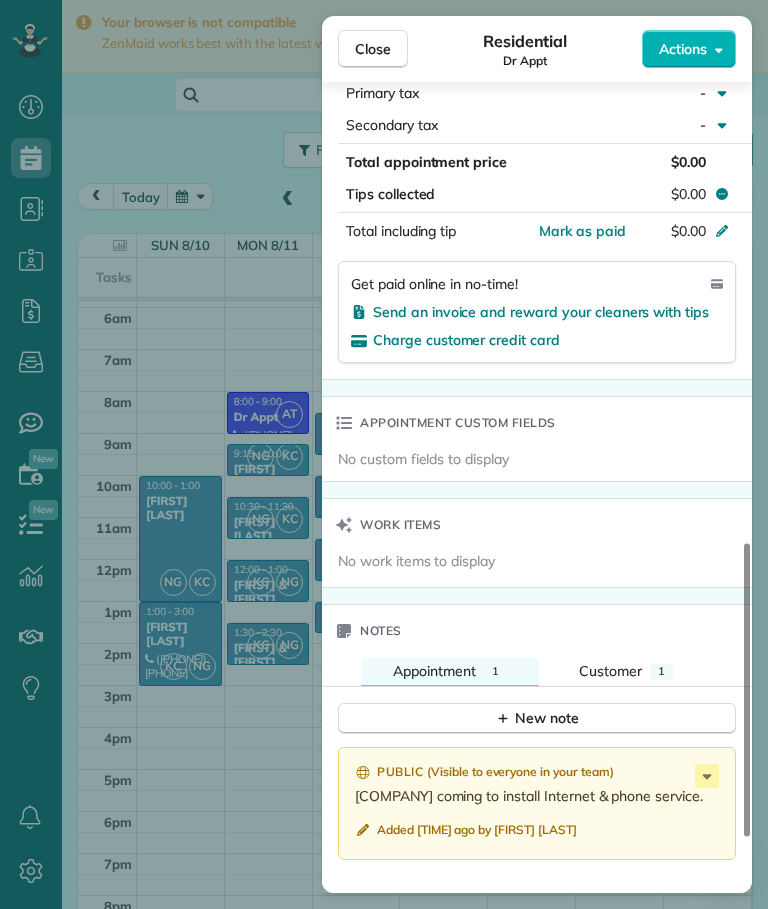 scroll, scrollTop: 1161, scrollLeft: 0, axis: vertical 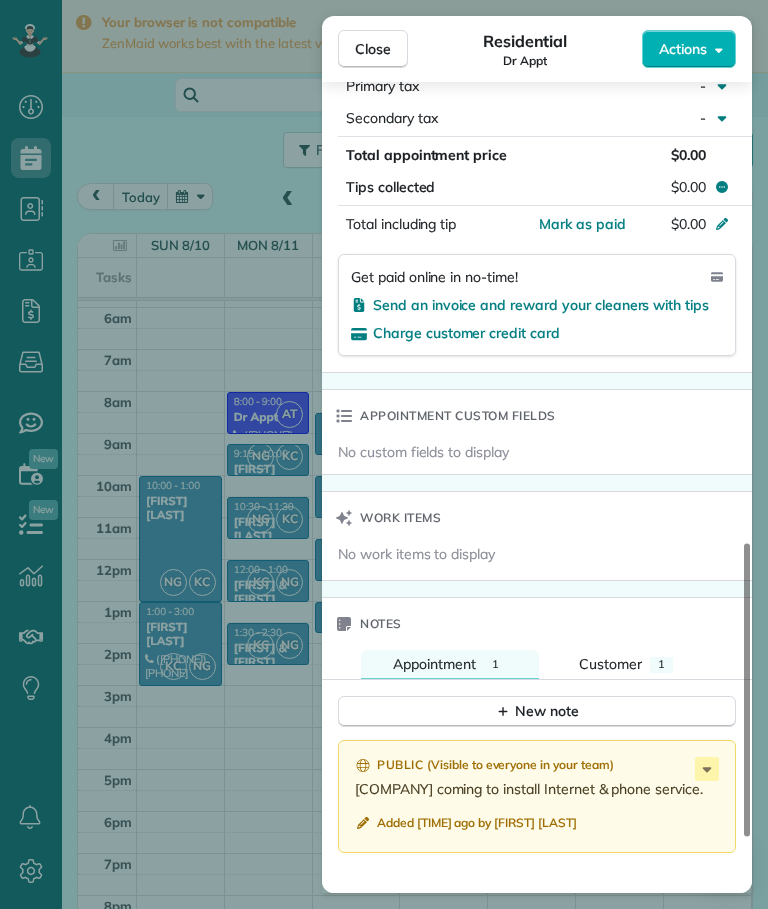 click on "Close" at bounding box center (373, 49) 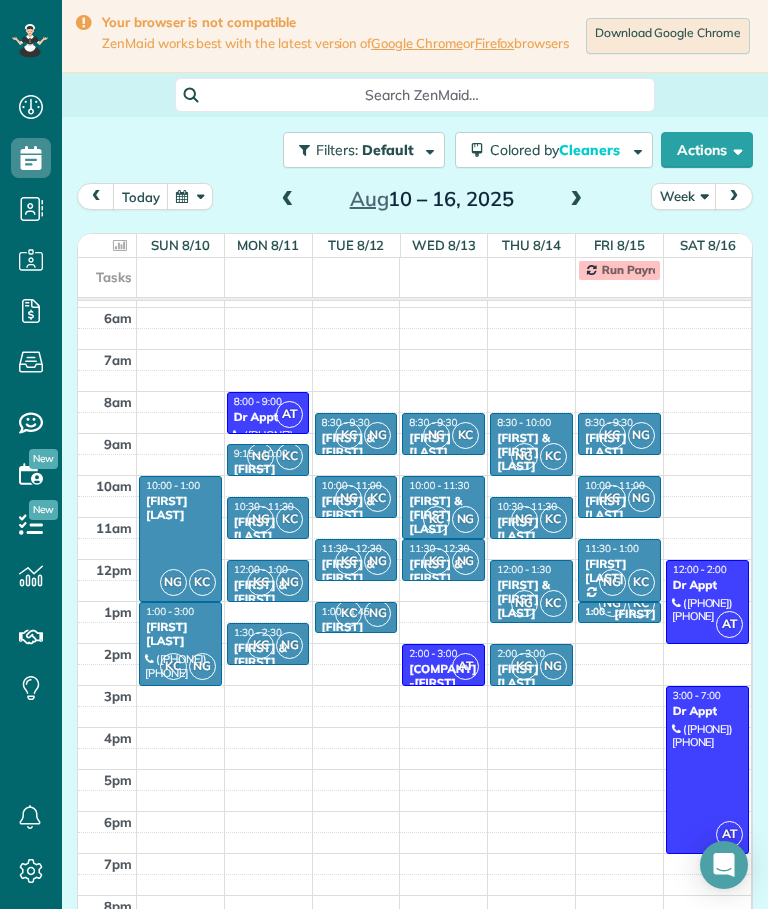 click at bounding box center (288, 200) 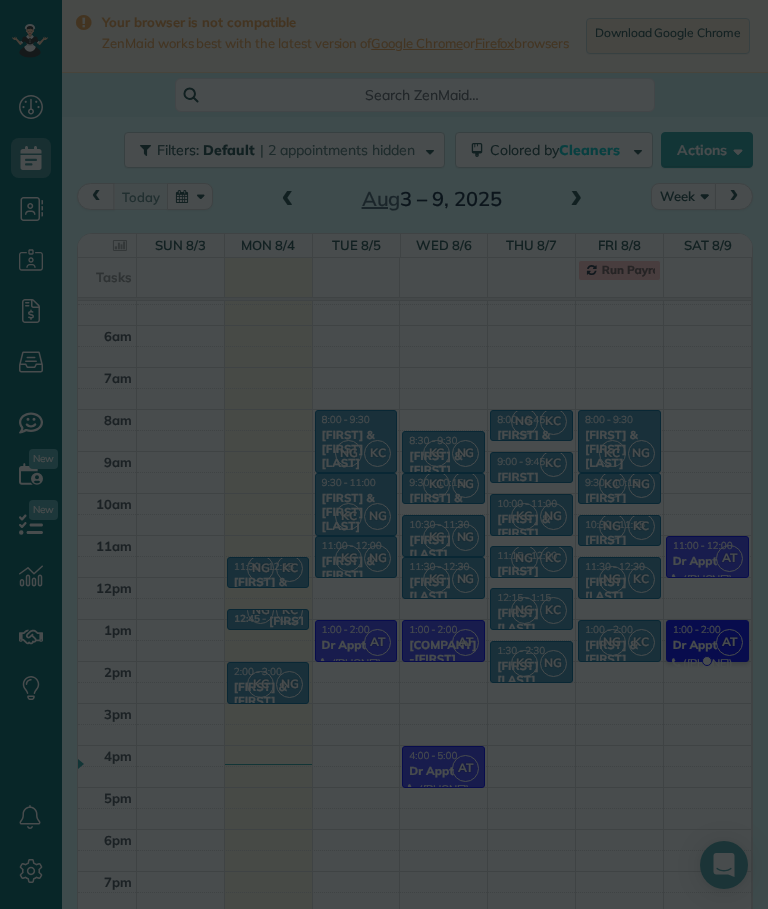 scroll, scrollTop: 59, scrollLeft: 0, axis: vertical 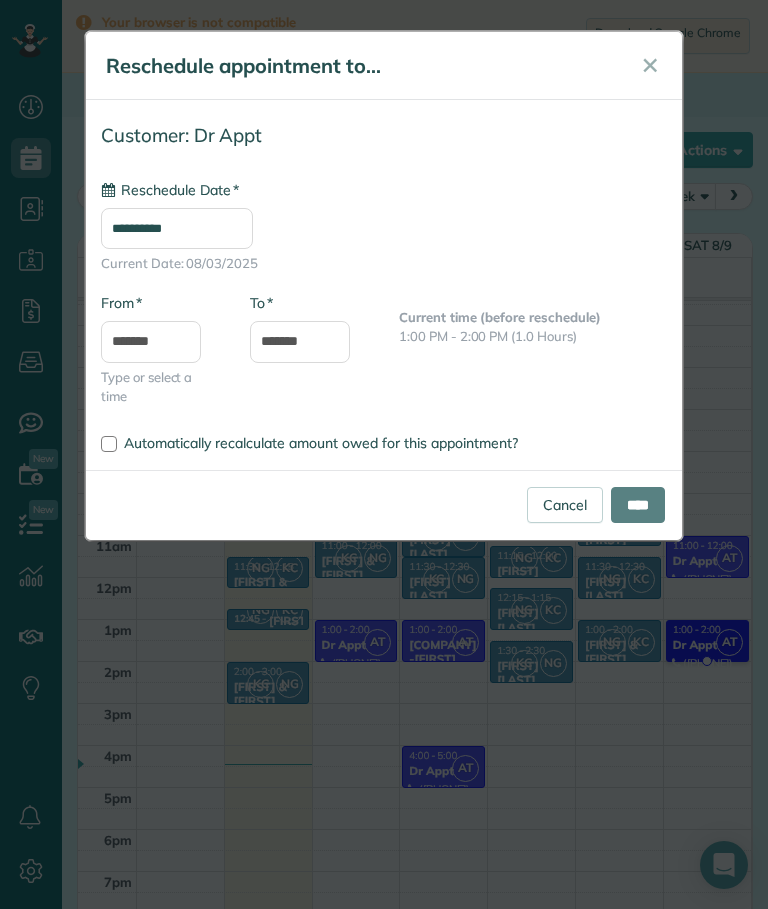 type on "**********" 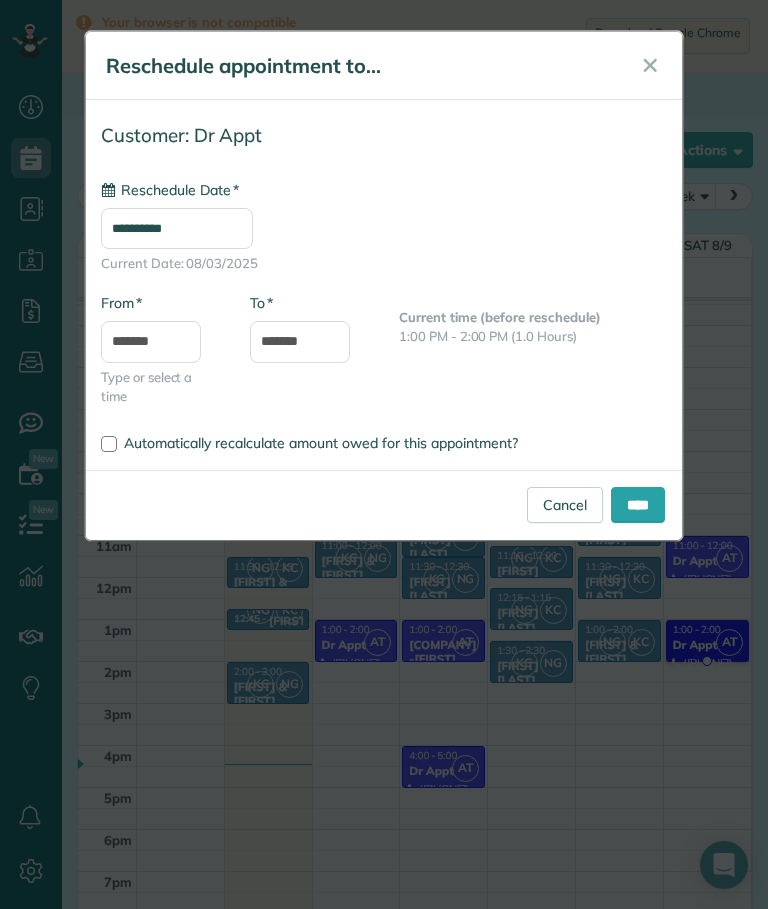 click on "****" at bounding box center [638, 505] 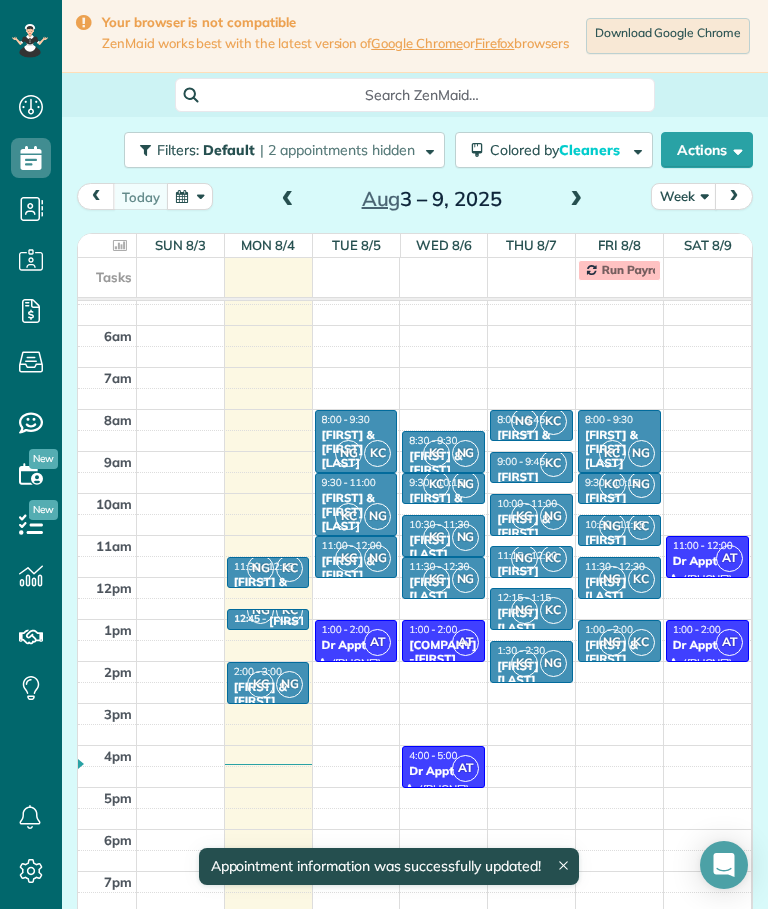 scroll, scrollTop: 59, scrollLeft: 0, axis: vertical 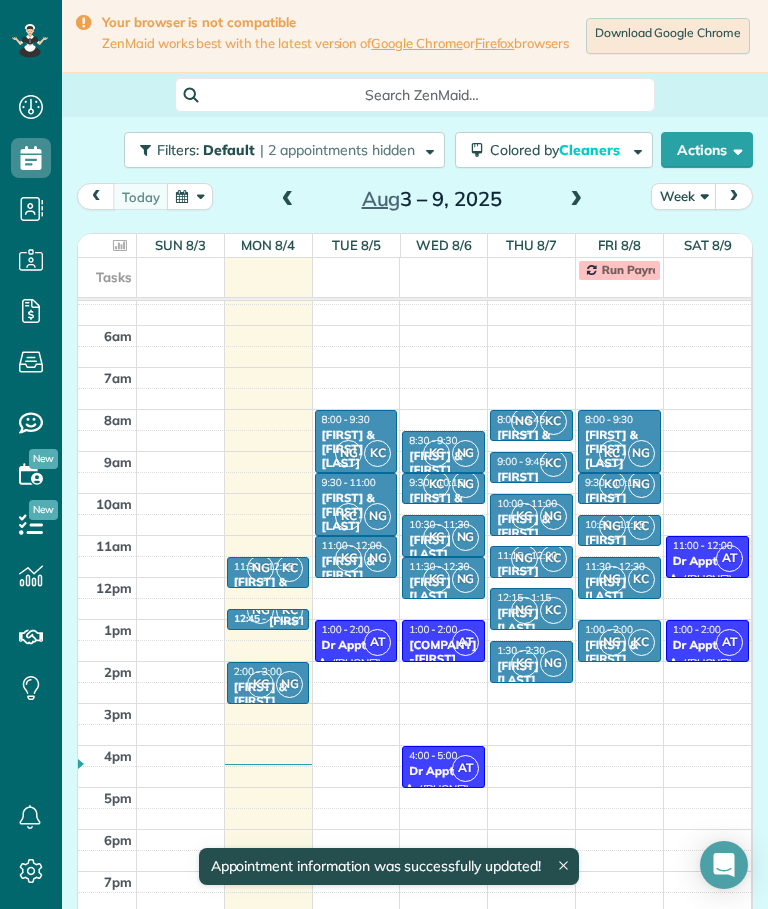click 